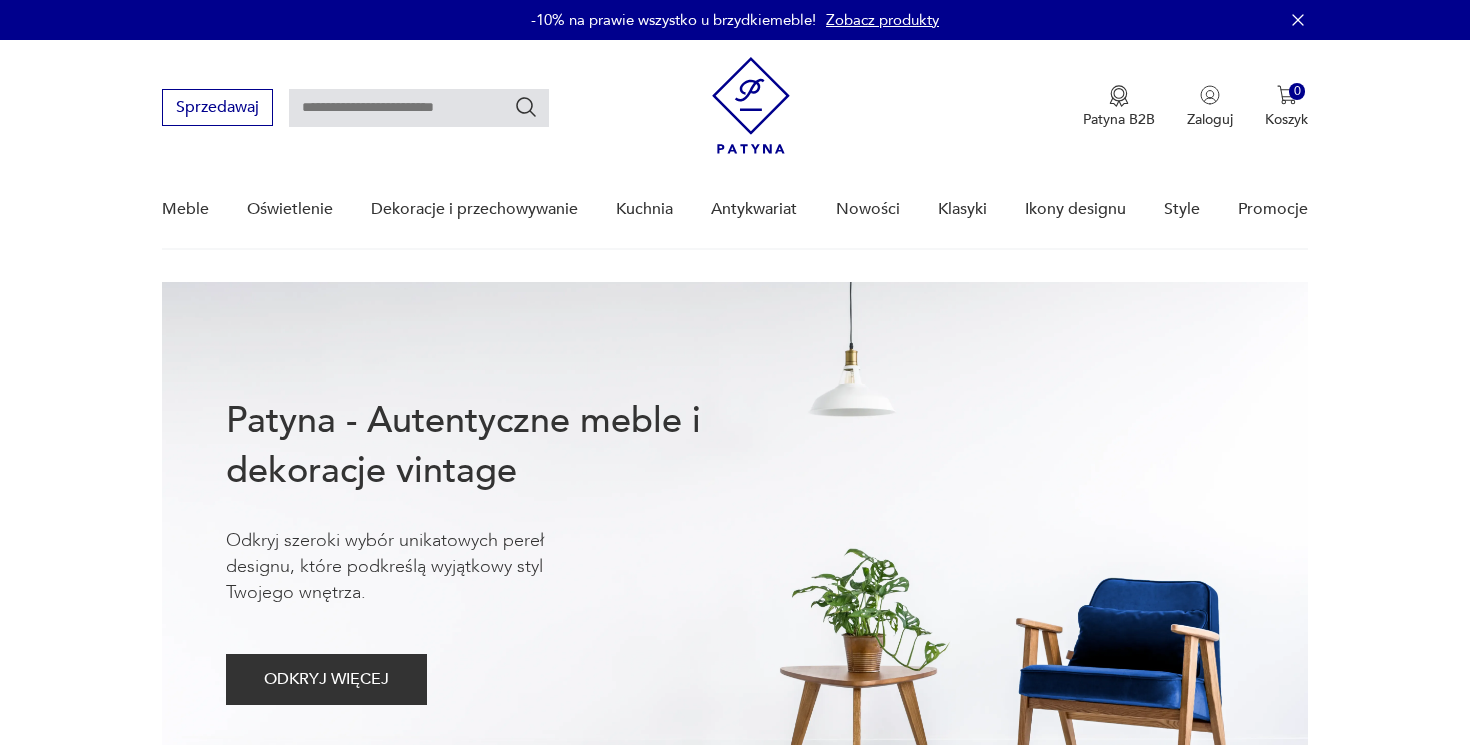 scroll, scrollTop: 0, scrollLeft: 0, axis: both 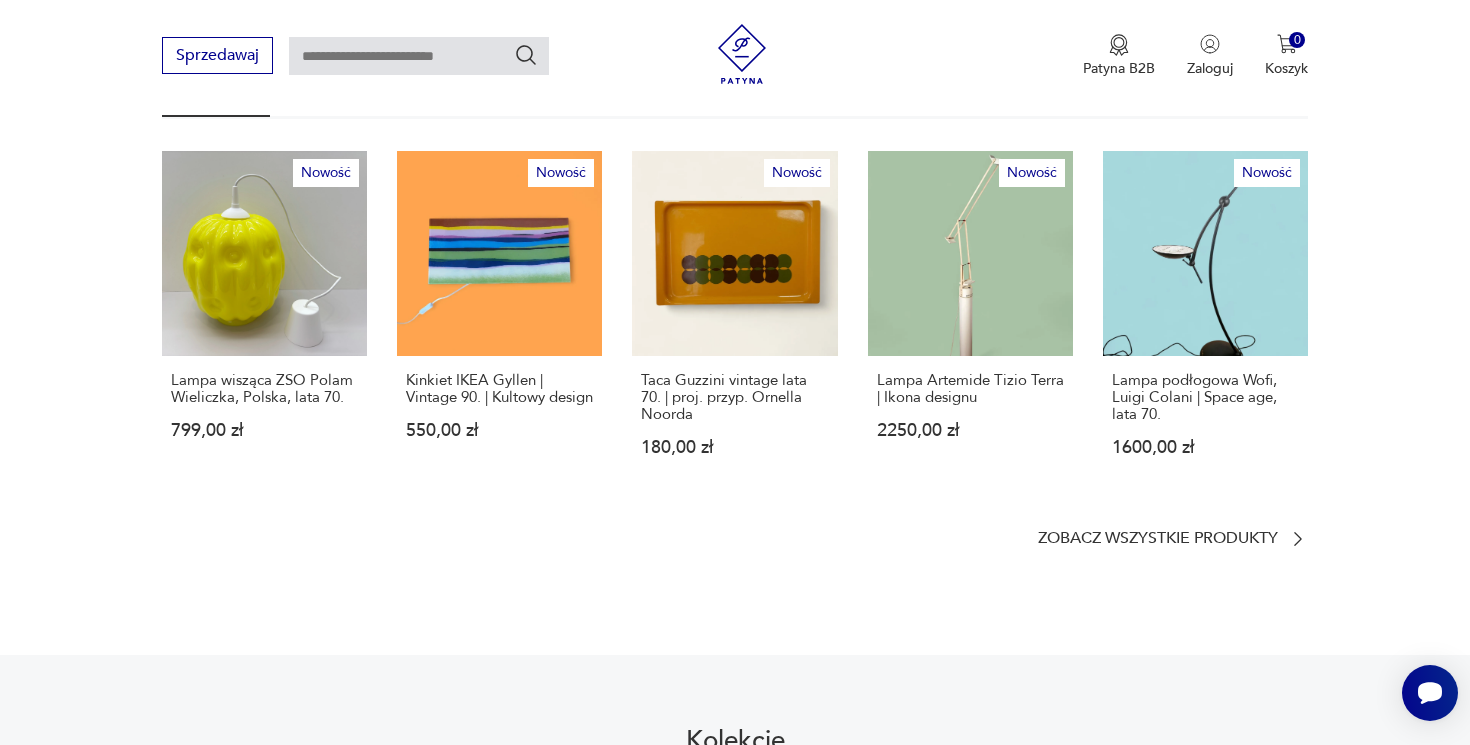 click on "Cenimy prywatność użytkowników Używamy plików cookie, aby poprawić jakość przeglądania, wyświetlać reklamy lub treści dostosowane do indywidualnych potrzeb użytkowników oraz analizować ruch na stronie. Kliknięcie przycisku „Akceptuj wszystkie” oznacza zgodę na wykorzystywanie przez nas plików cookie. Ustawienia    Akceptuję wszystkie Dostosuj preferencje dotyczące zgody   Używamy plików cookie, aby pomóc użytkownikom w sprawnej nawigacji i wykonywaniu określonych funkcji. Szczegółowe informacje na temat wszystkich plików cookie odpowiadających poszczególnym kategoriom zgody znajdują się poniżej. Pliki cookie sklasyfikowane jako „niezbędne” są przechowywane w przeglądarce użytkownika, ponieważ są niezbędne do włączenia podstawowych funkcji witryny....  Pokaż więcej Niezbędne Zawsze aktywne Plik cookie connect.sid Czas trwania 10 godzin Opis This cookie is used for authentication and for secure log-in. It registers the log-in information.  Plik cookie Opis" at bounding box center (735, 1621) 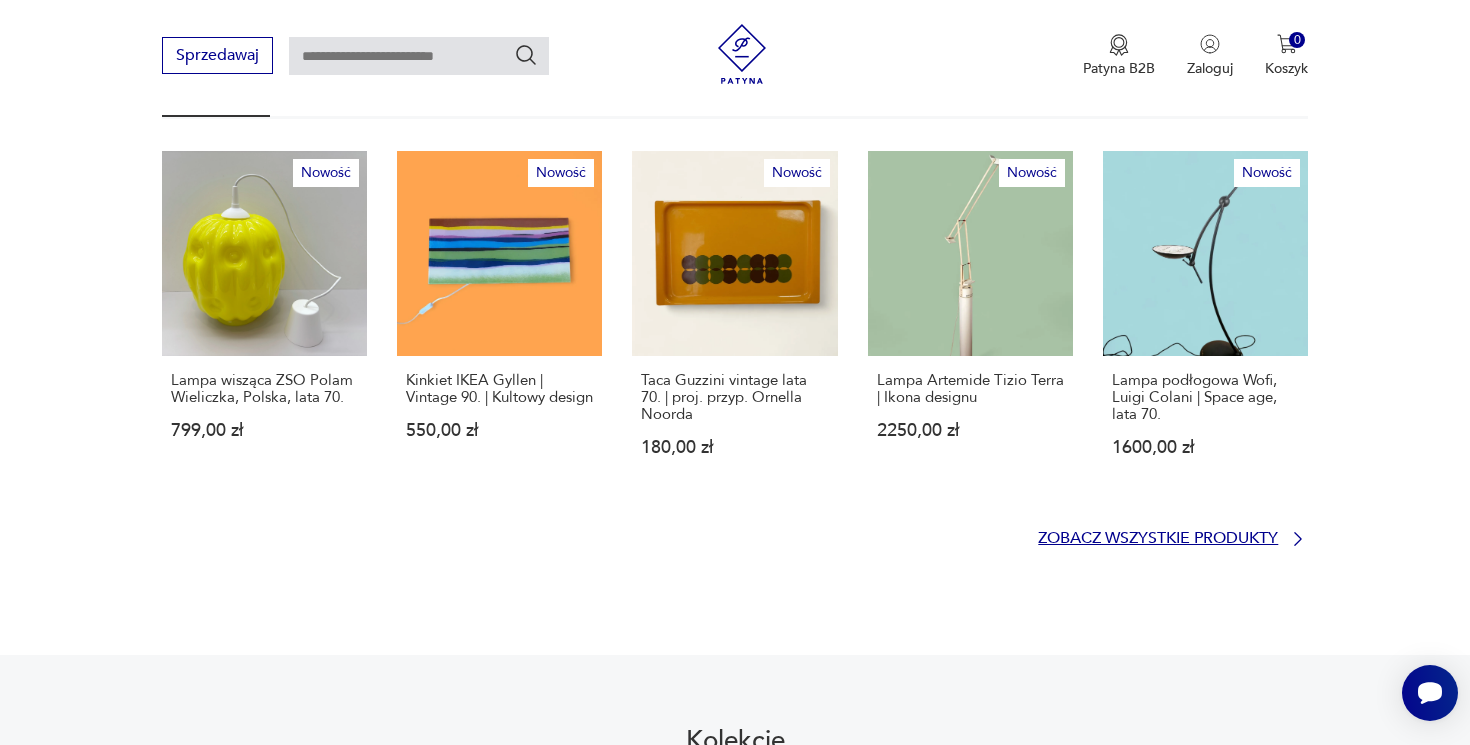 click on "Zobacz wszystkie produkty" at bounding box center (1158, 538) 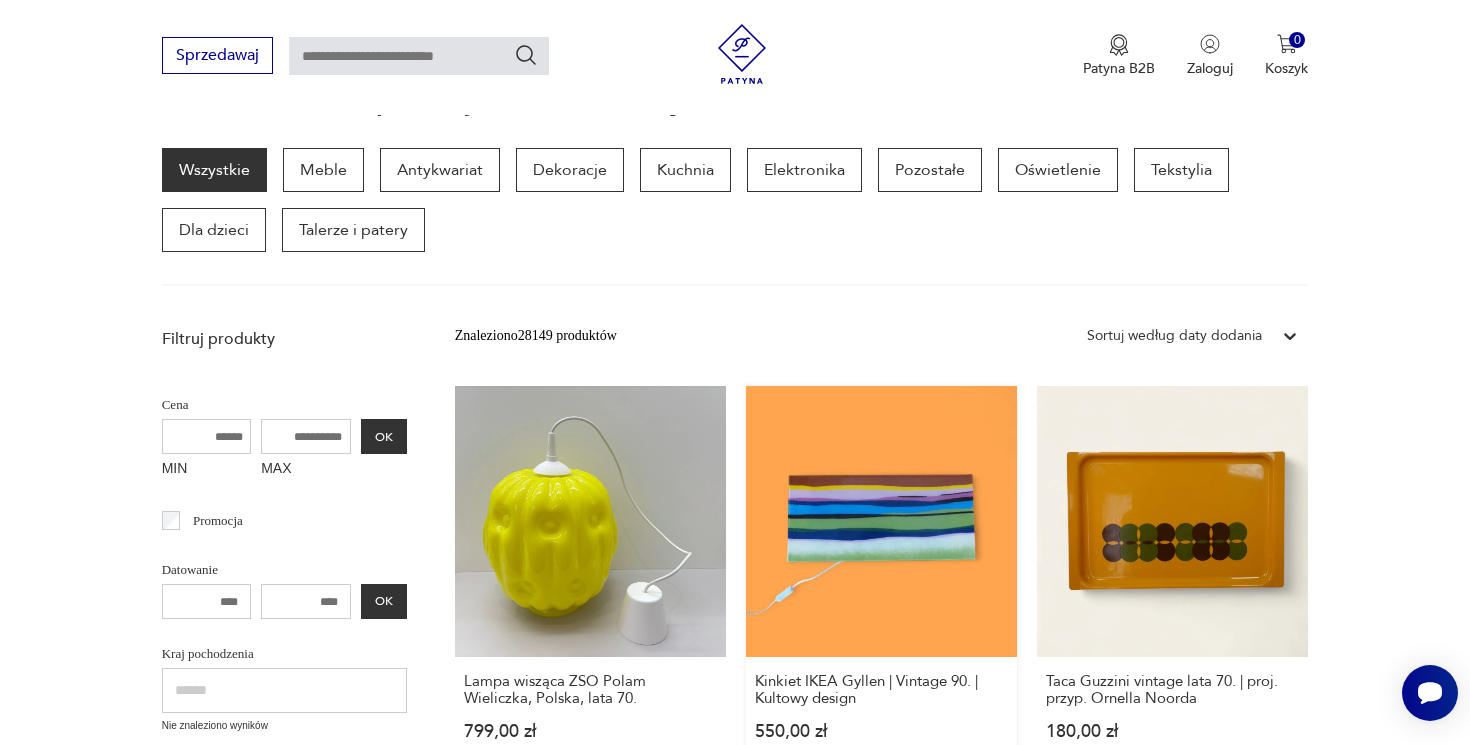 scroll, scrollTop: 235, scrollLeft: 0, axis: vertical 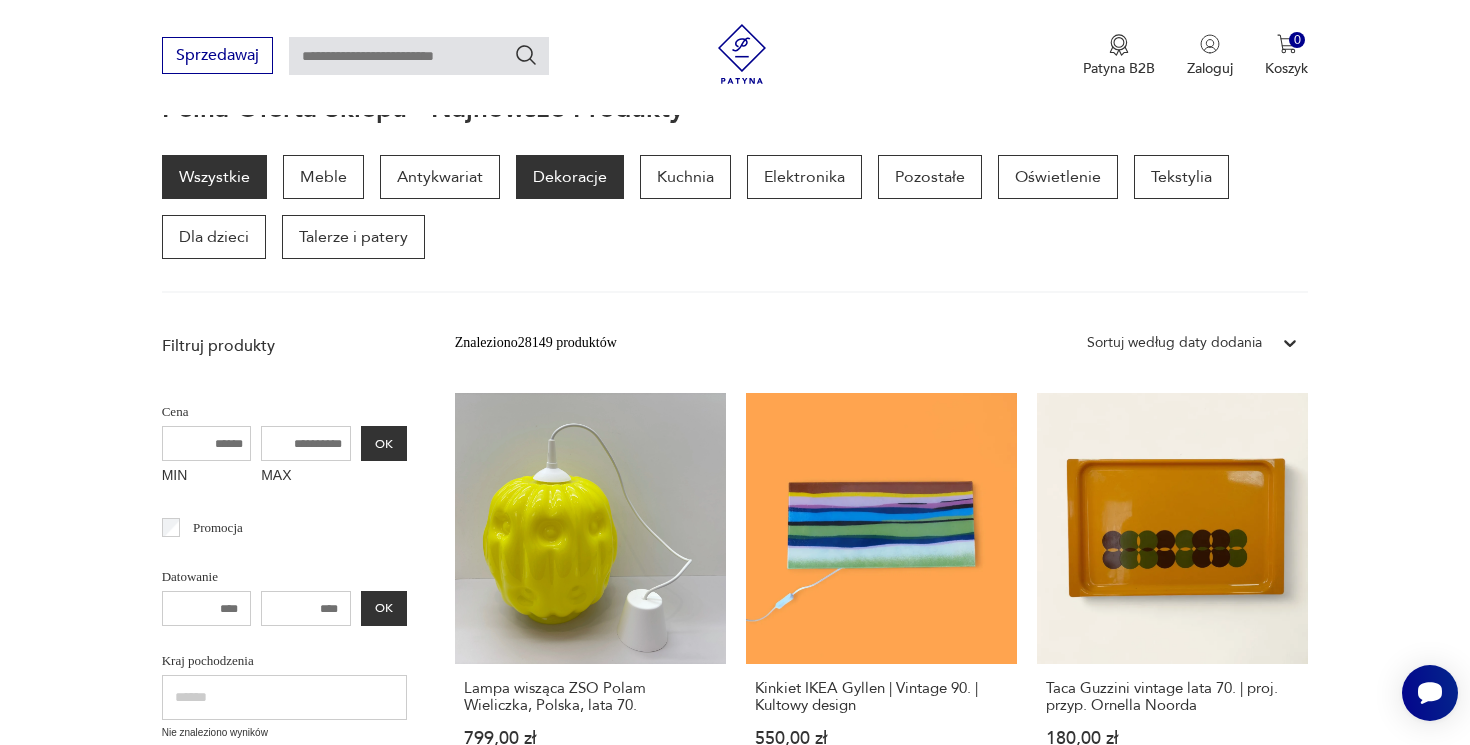 click on "Dekoracje" at bounding box center (570, 177) 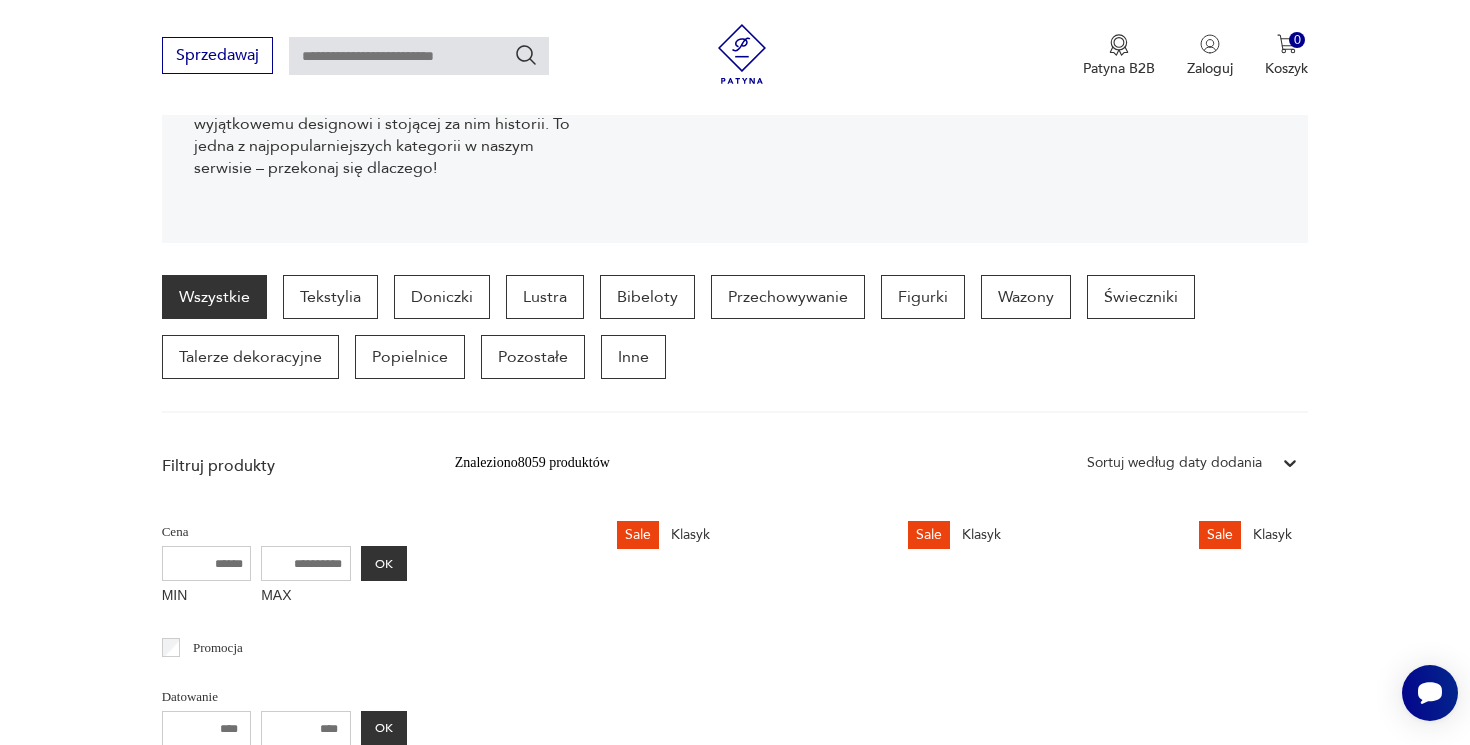 scroll, scrollTop: 389, scrollLeft: 0, axis: vertical 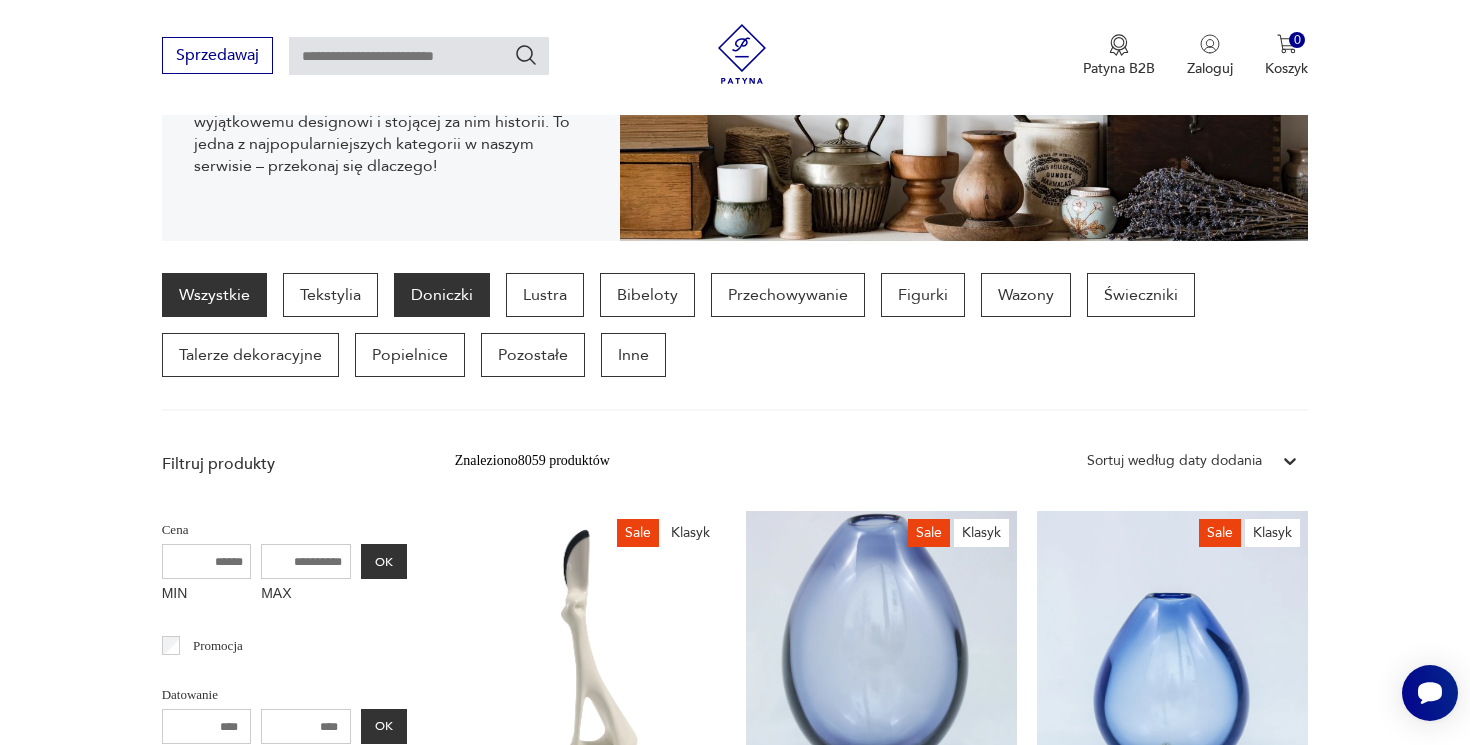 click on "Doniczki" at bounding box center (442, 295) 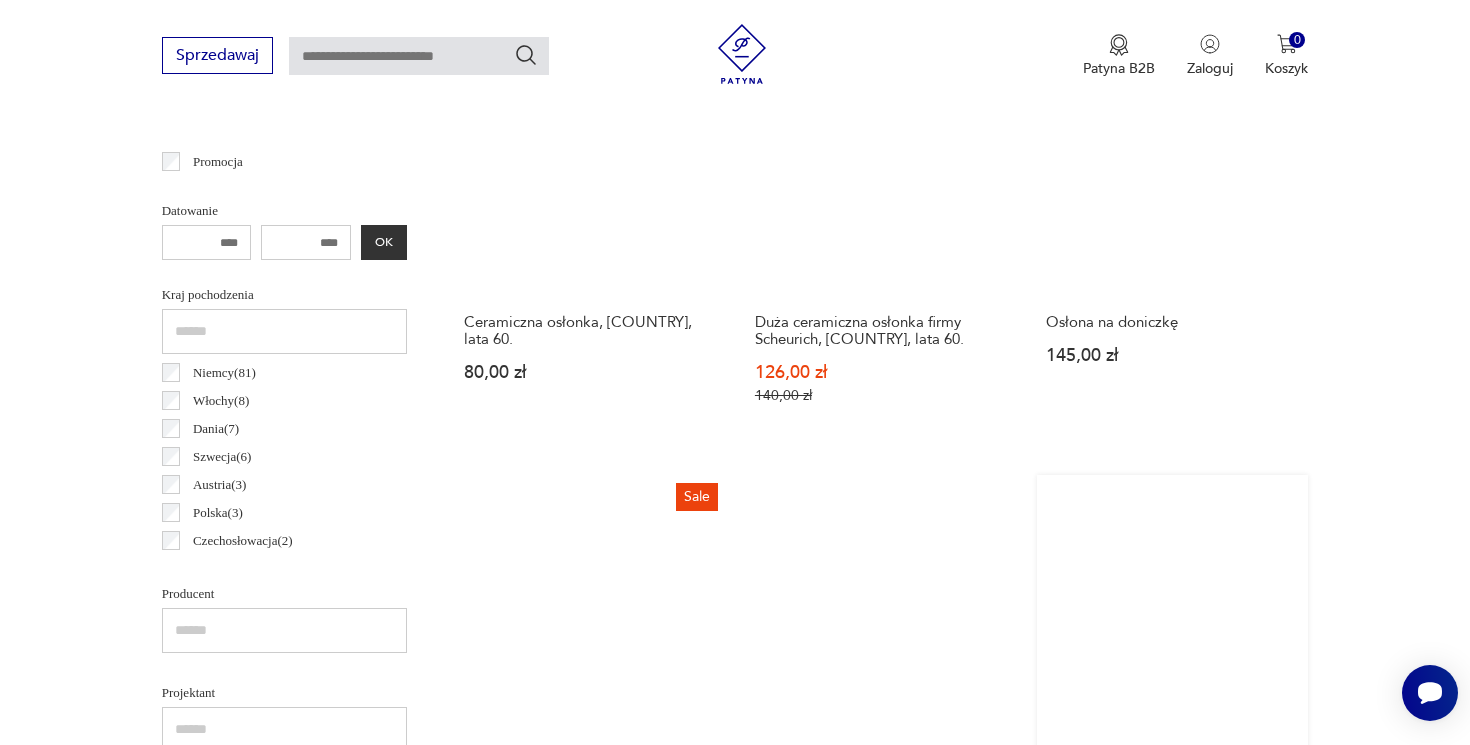 scroll, scrollTop: 491, scrollLeft: 0, axis: vertical 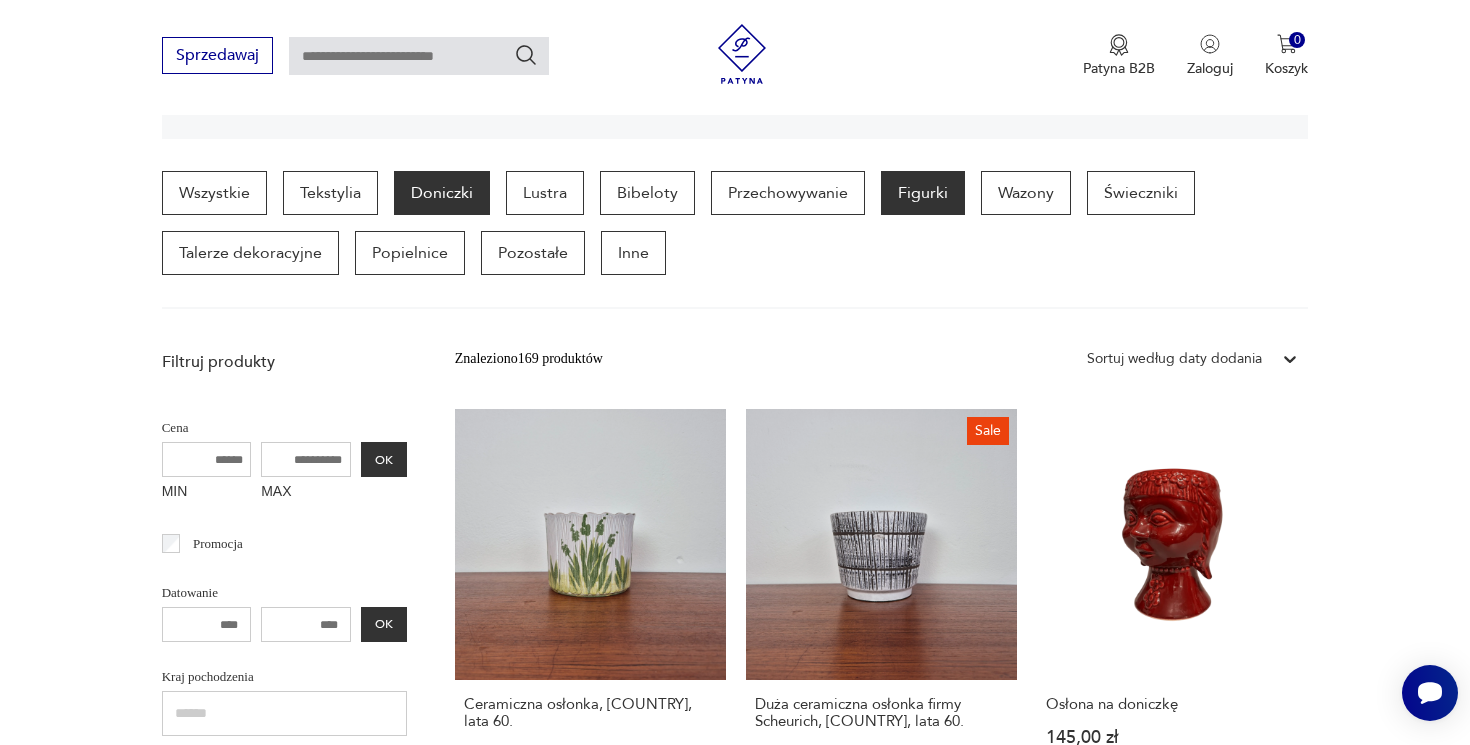 click on "Figurki" at bounding box center (923, 193) 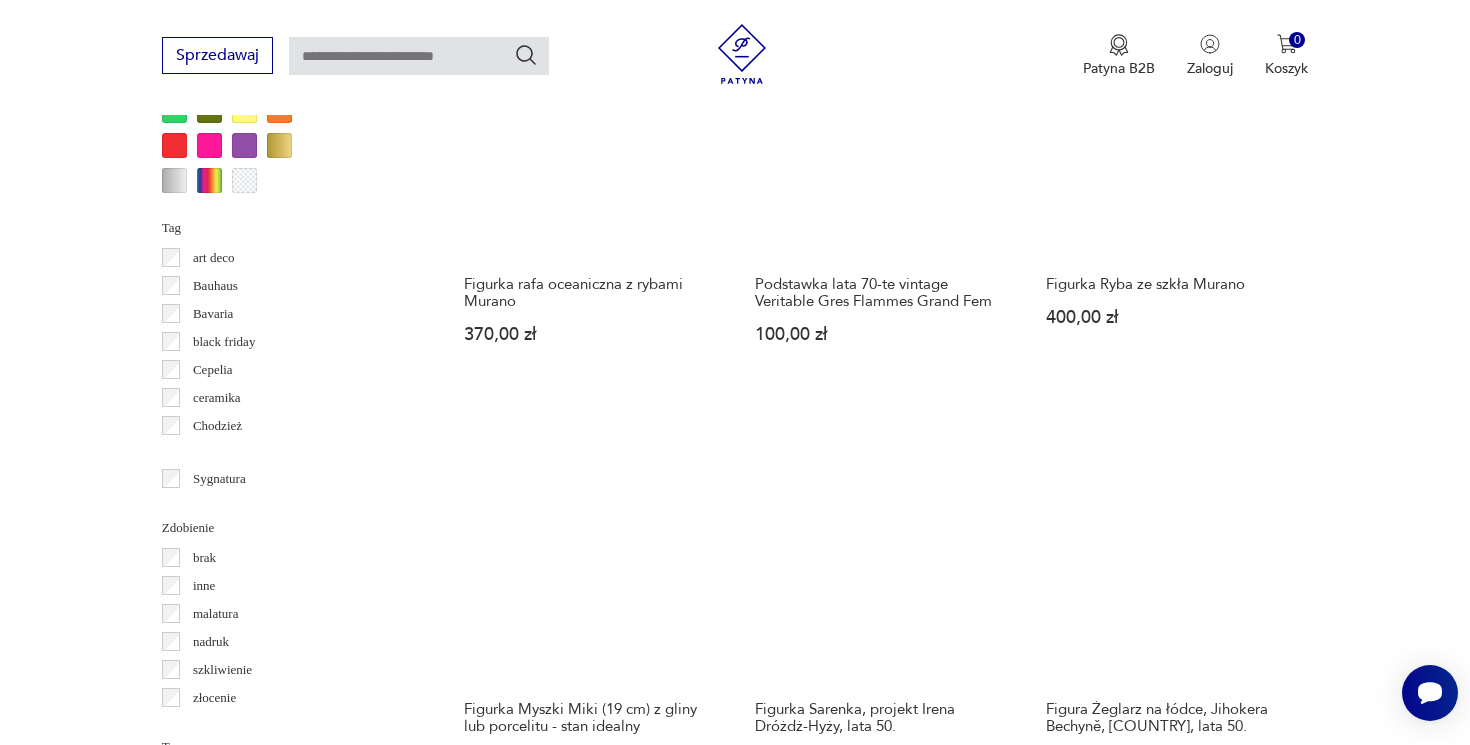 scroll, scrollTop: 2215, scrollLeft: 0, axis: vertical 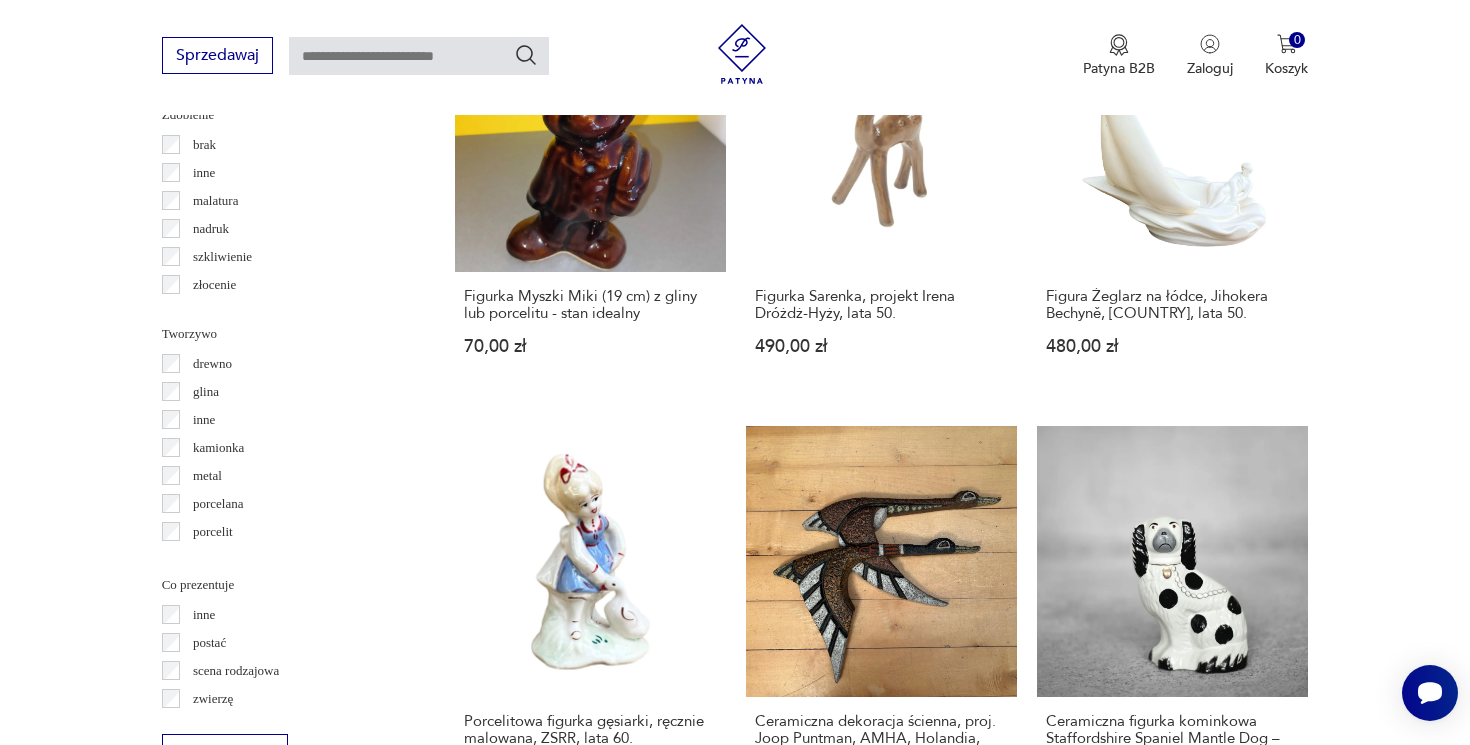 click on "2" at bounding box center (892, 1349) 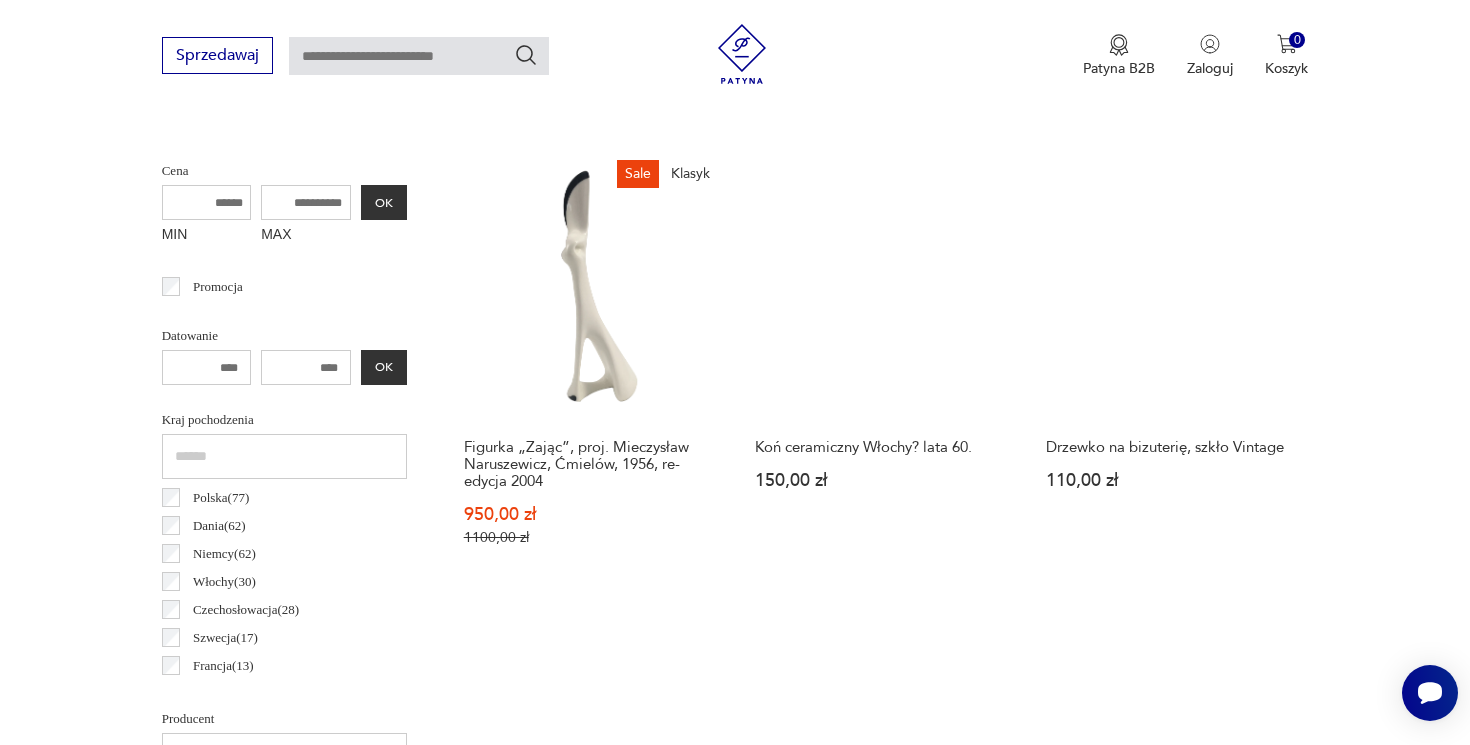 scroll, scrollTop: 532, scrollLeft: 0, axis: vertical 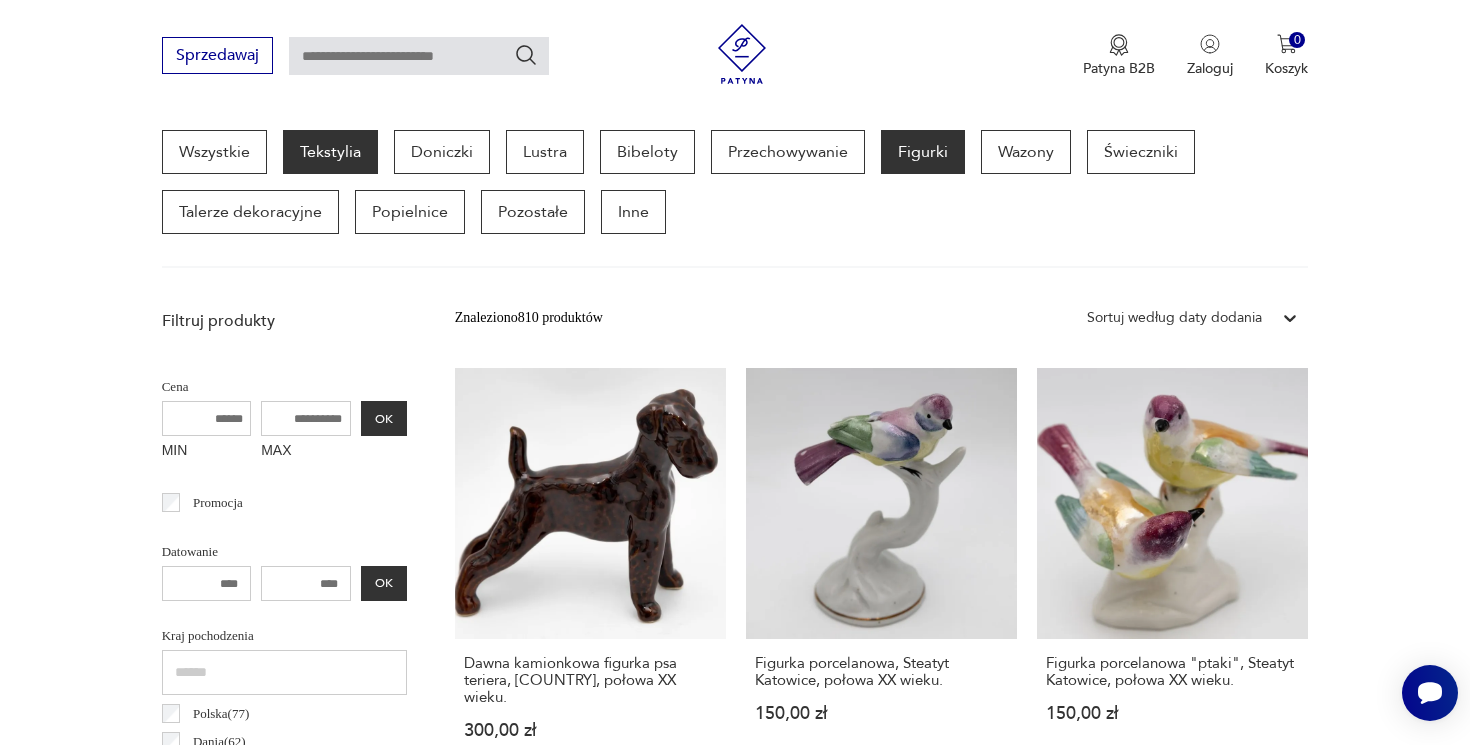 click on "Tekstylia" at bounding box center [330, 152] 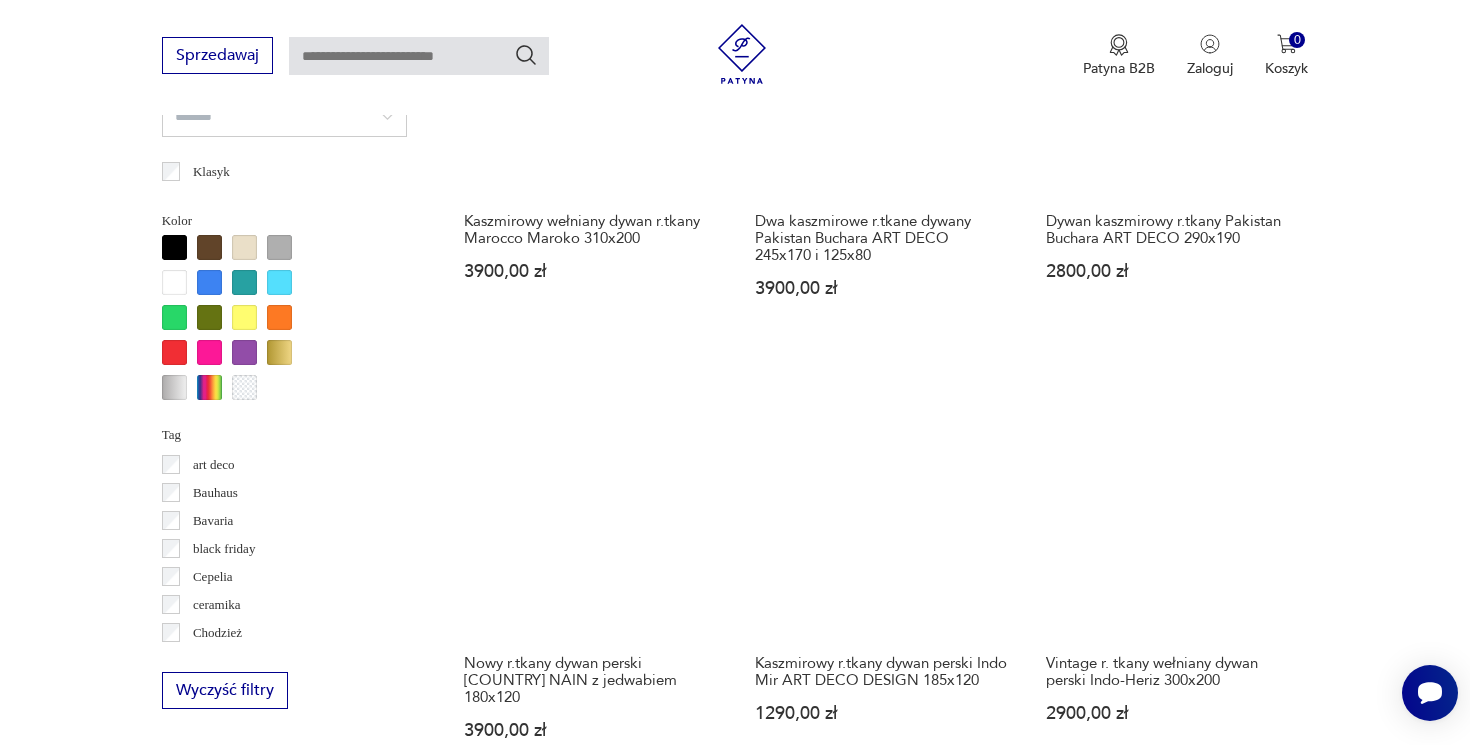 scroll, scrollTop: 1843, scrollLeft: 0, axis: vertical 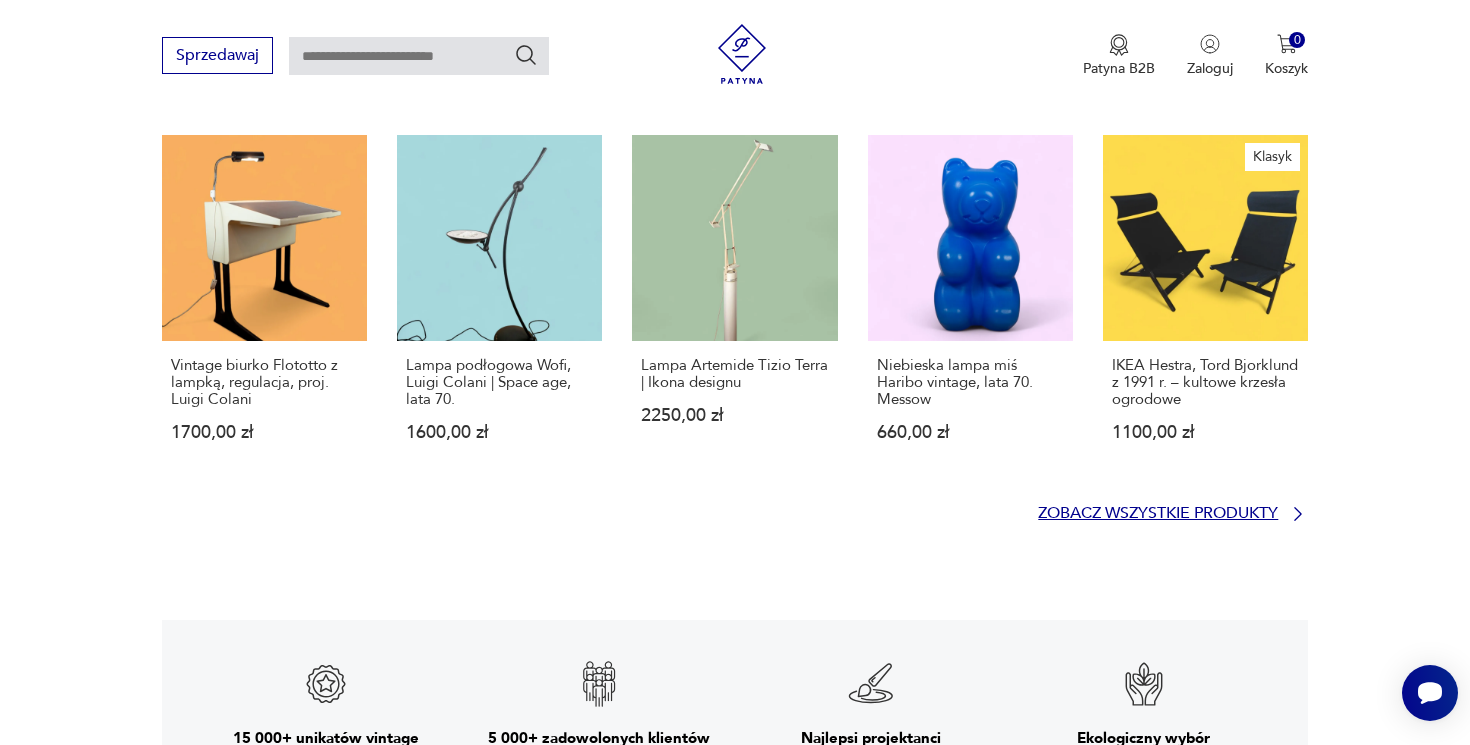 click on "Zobacz wszystkie produkty" at bounding box center (1158, 513) 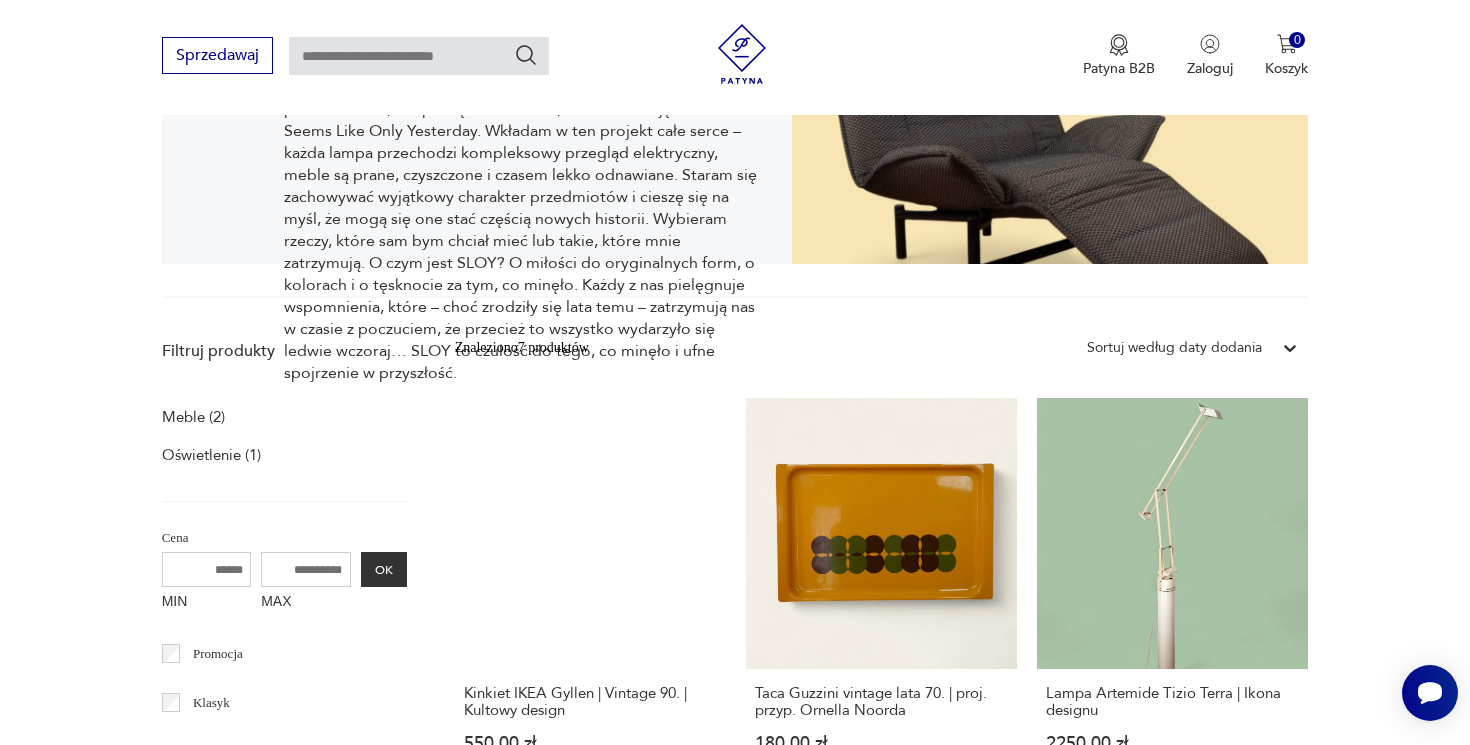 scroll, scrollTop: 248, scrollLeft: 0, axis: vertical 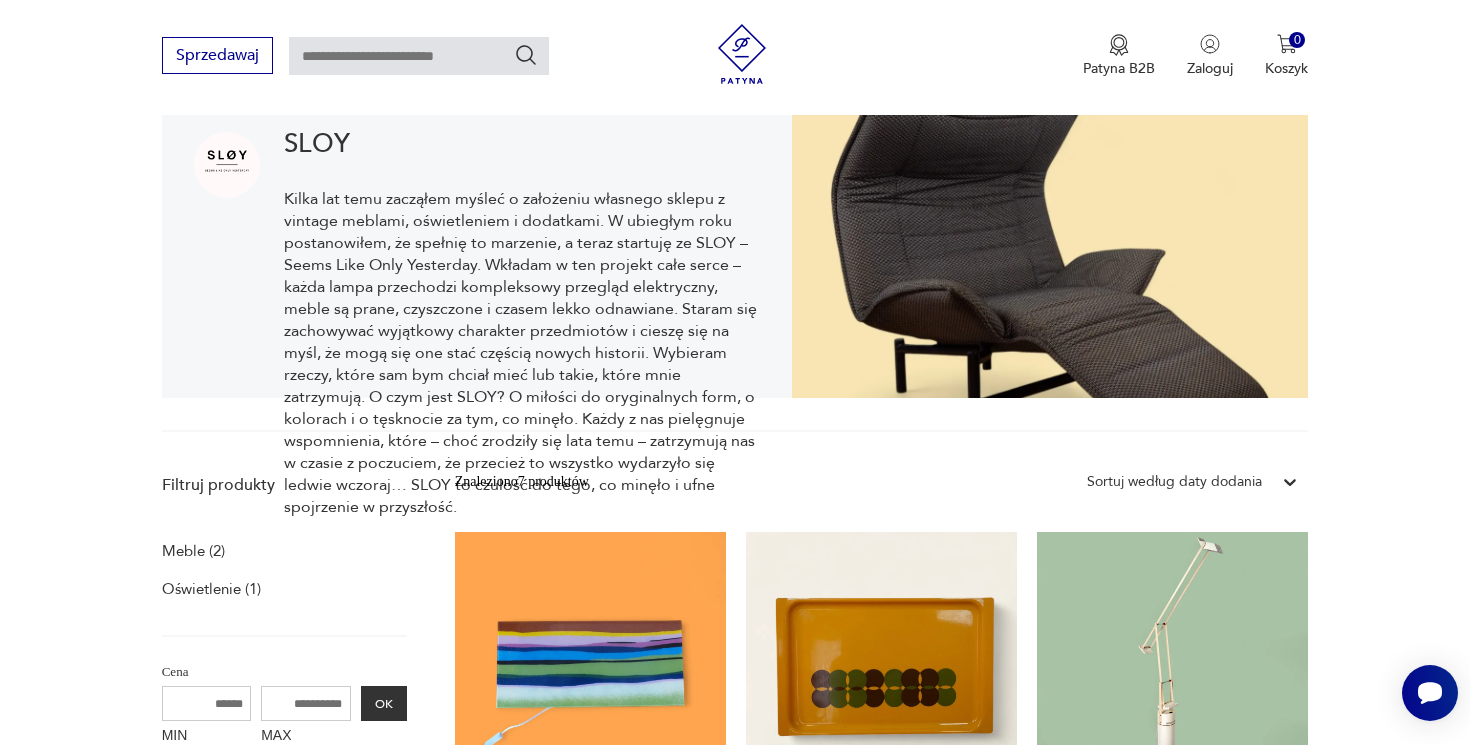 click on "SLOY" at bounding box center [522, 144] 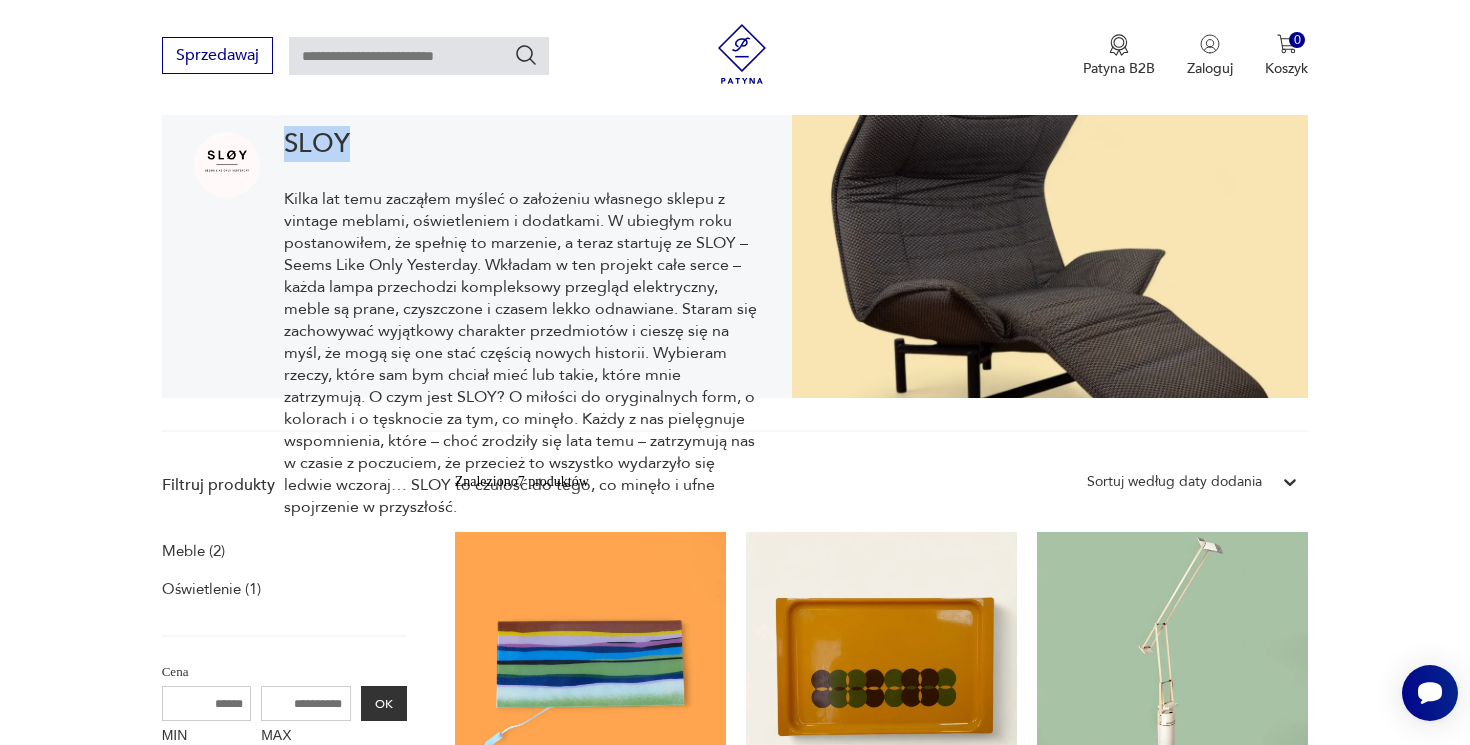 click on "SLOY" at bounding box center [522, 144] 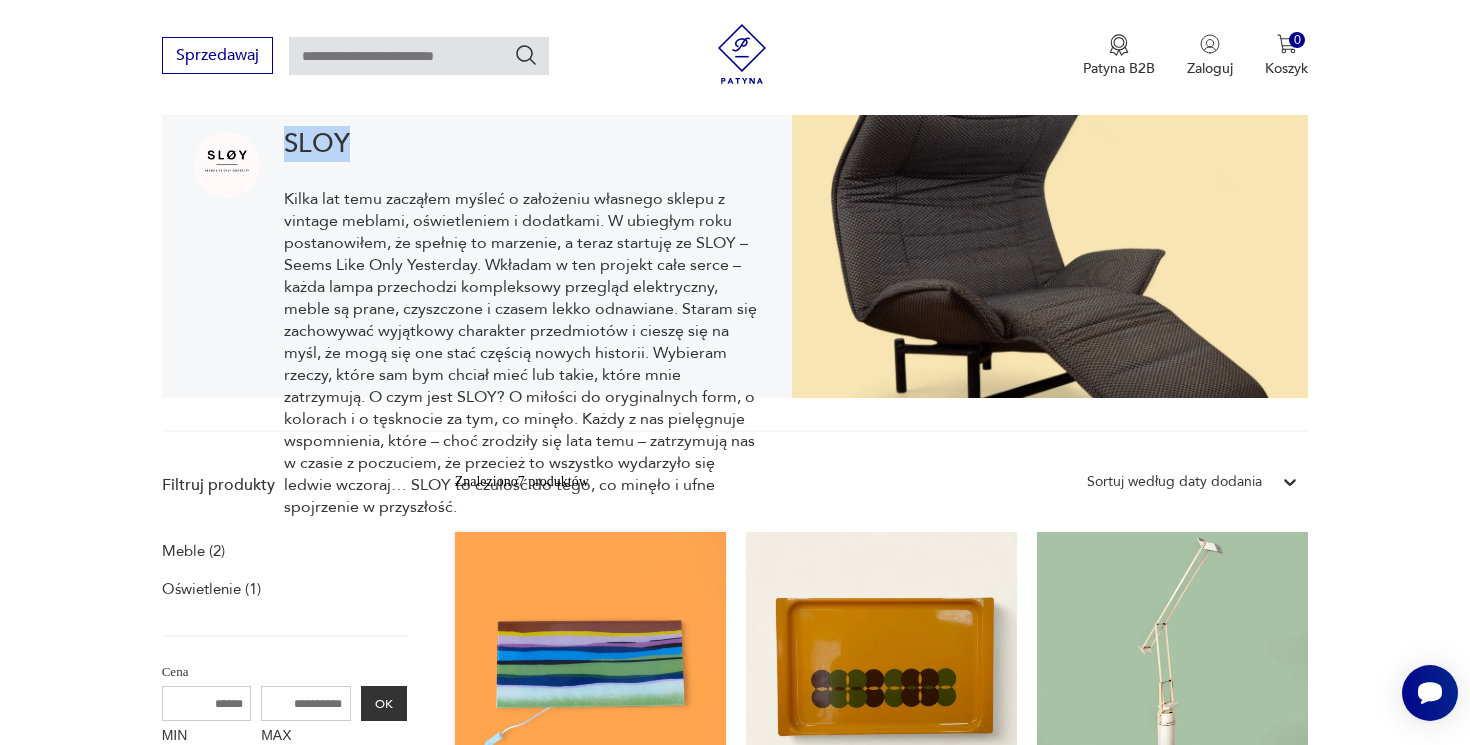 click on "Kinkiet IKEA Gyllen | Vintage 90. | Kultowy design 550,00 zł" at bounding box center [590, 728] 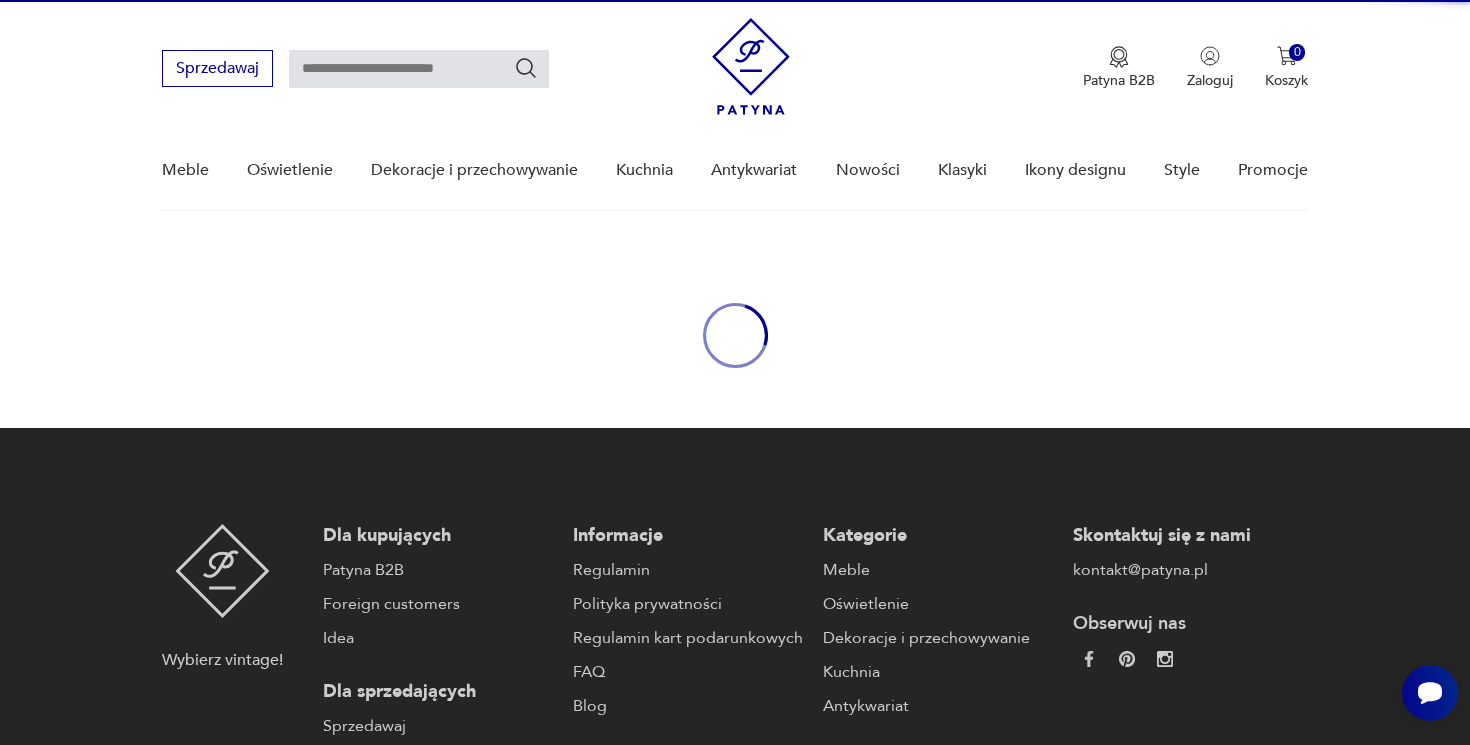scroll, scrollTop: 0, scrollLeft: 0, axis: both 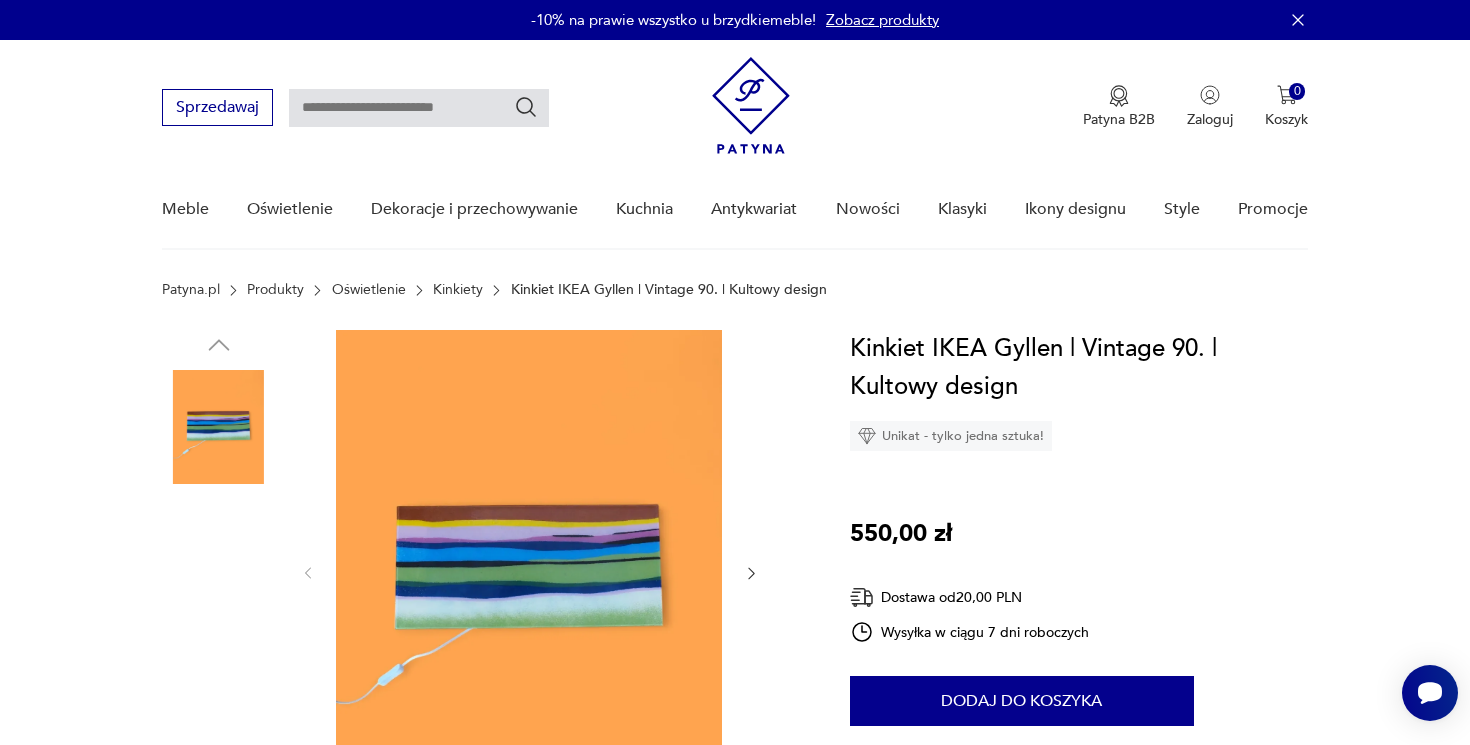 click at bounding box center (219, 555) 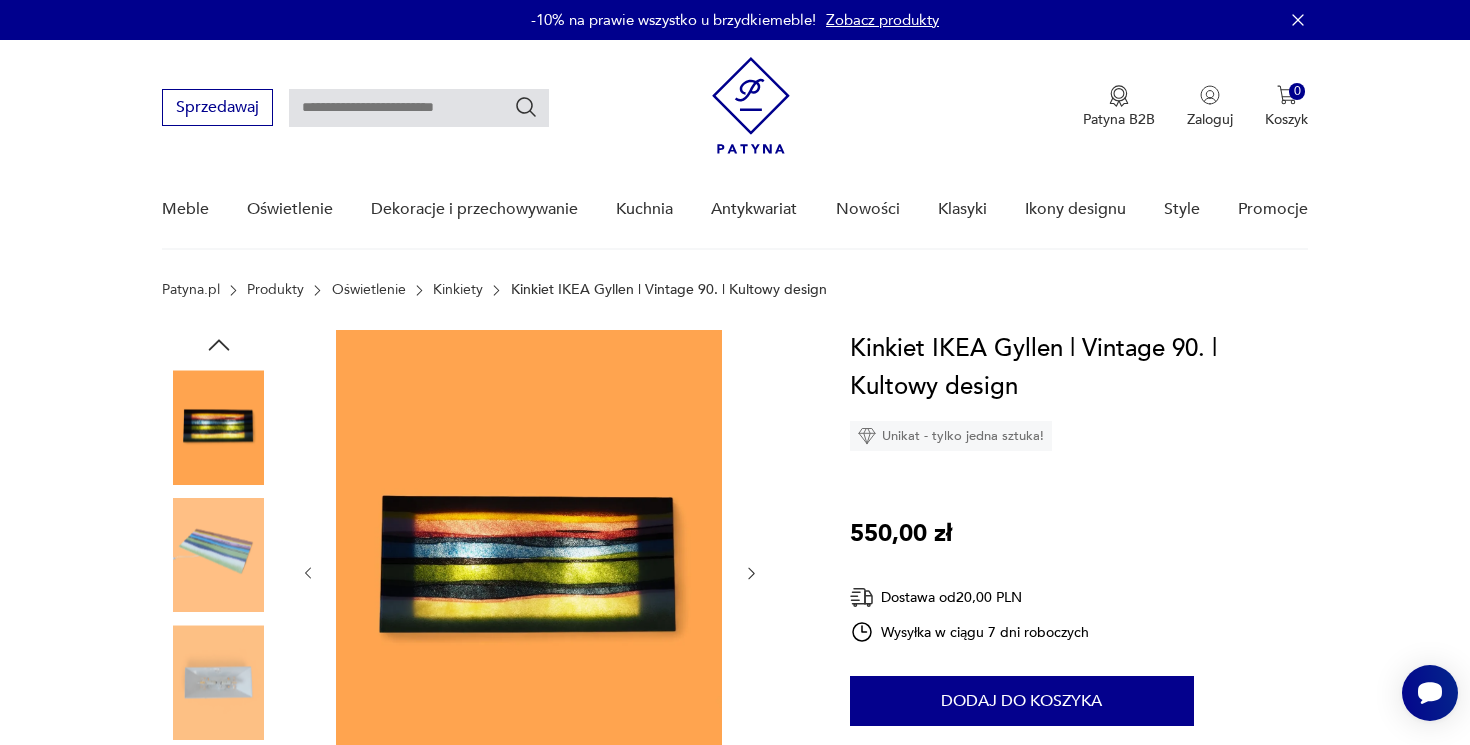 click at bounding box center [0, 0] 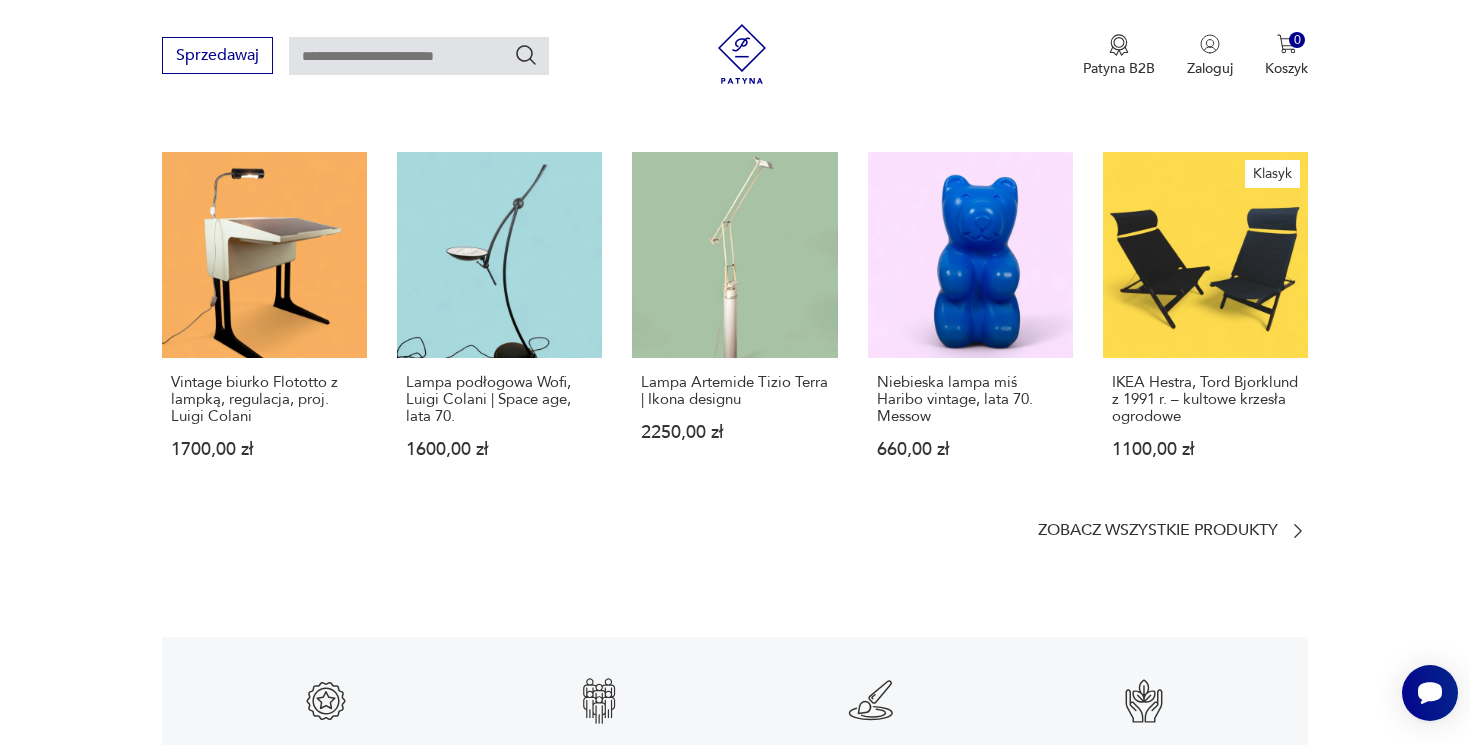 scroll, scrollTop: 2479, scrollLeft: 0, axis: vertical 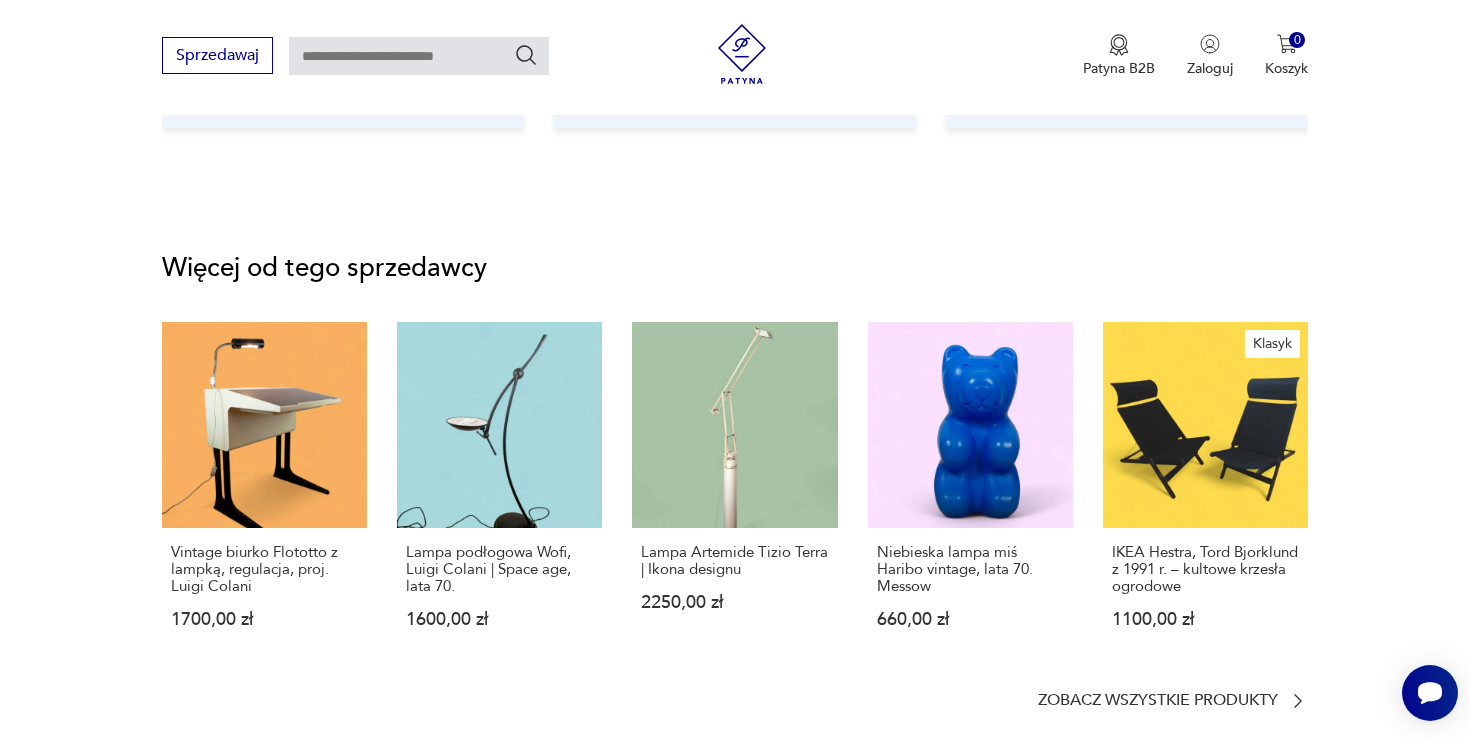 click at bounding box center (419, 56) 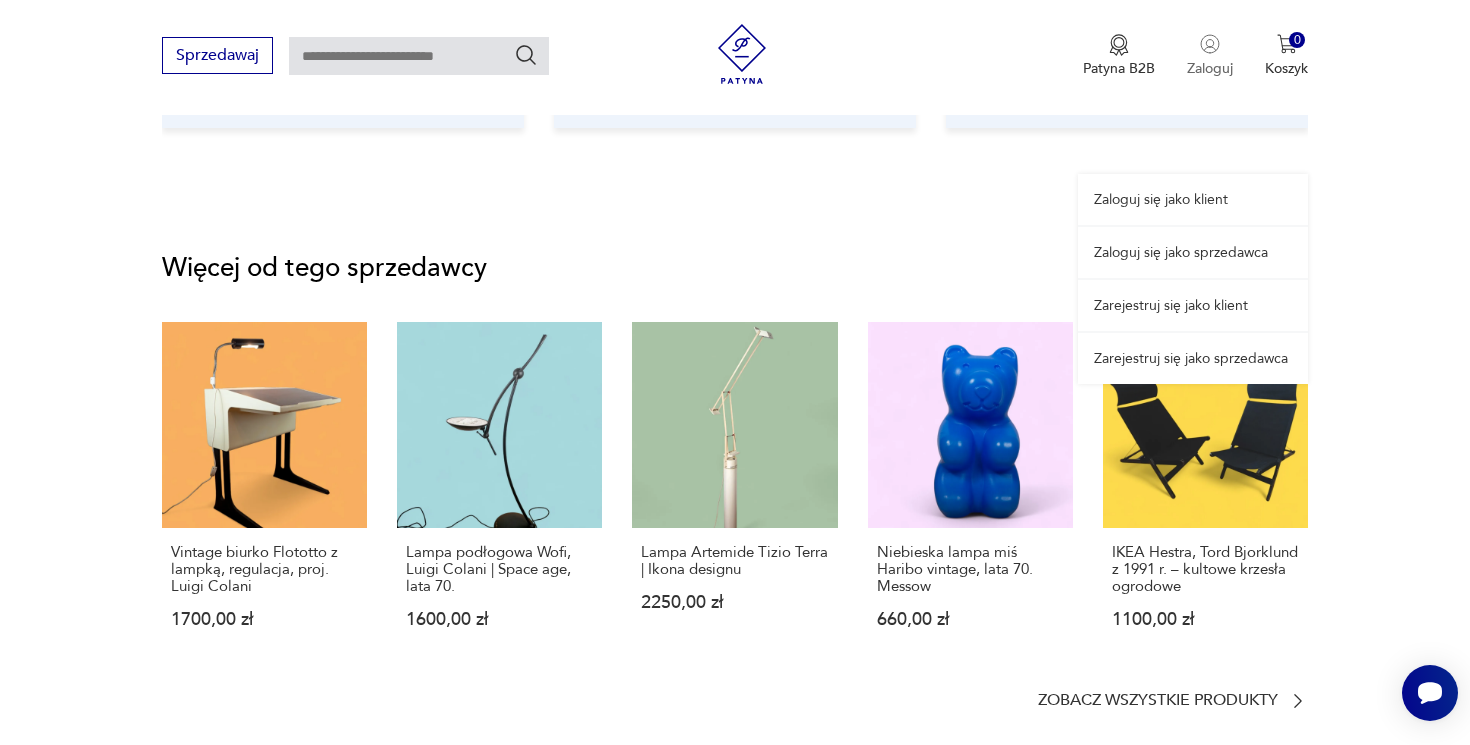 click on "Zaloguj" at bounding box center (1210, 56) 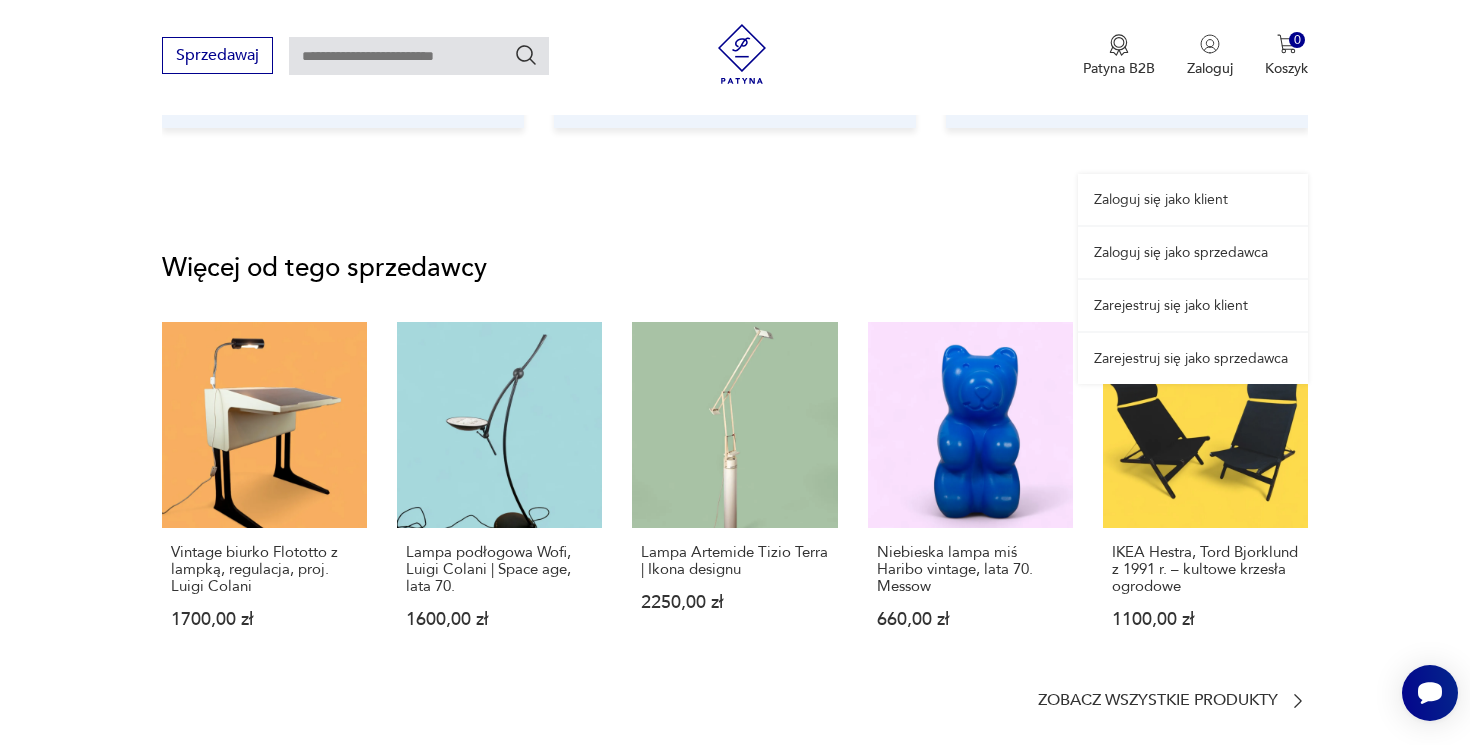 click on "Zaloguj się jako klient" at bounding box center [1193, 199] 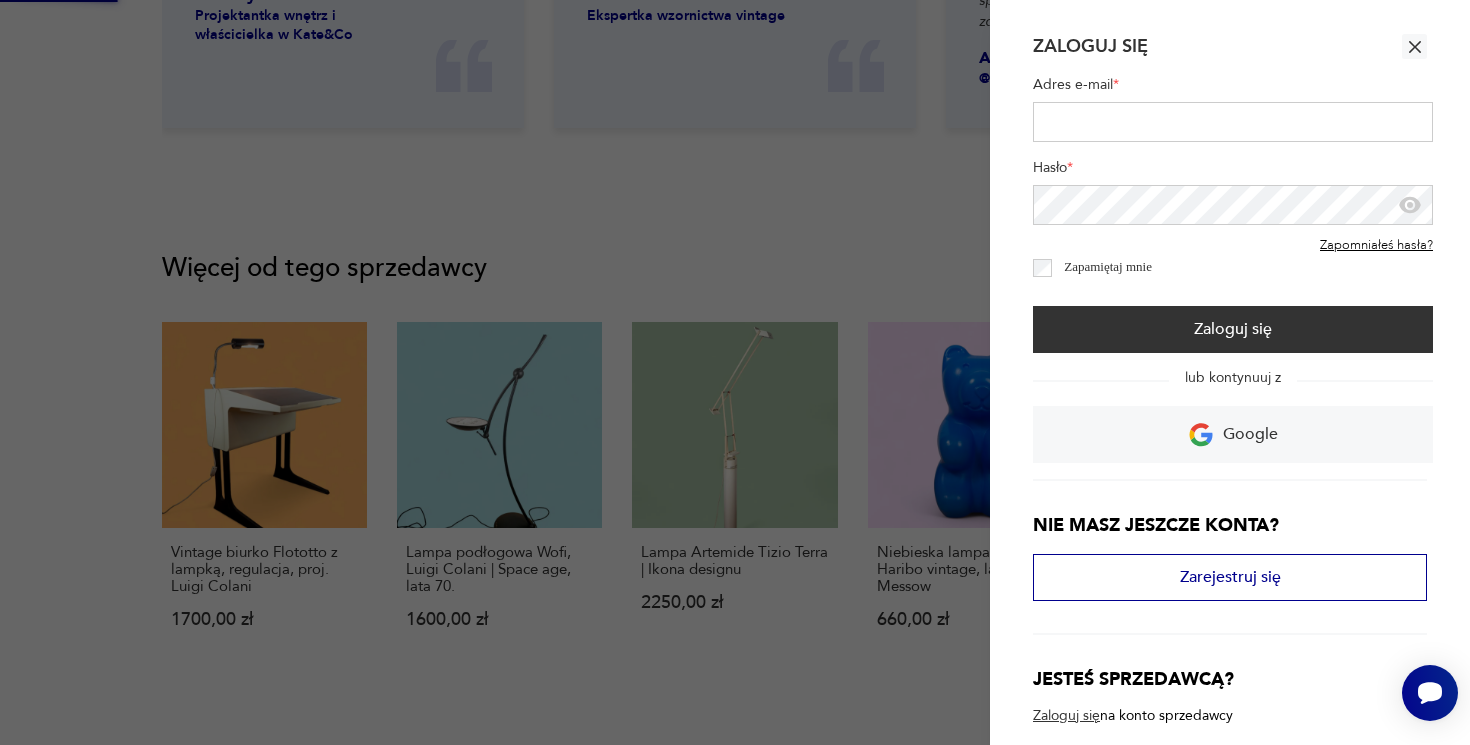 scroll, scrollTop: 0, scrollLeft: 0, axis: both 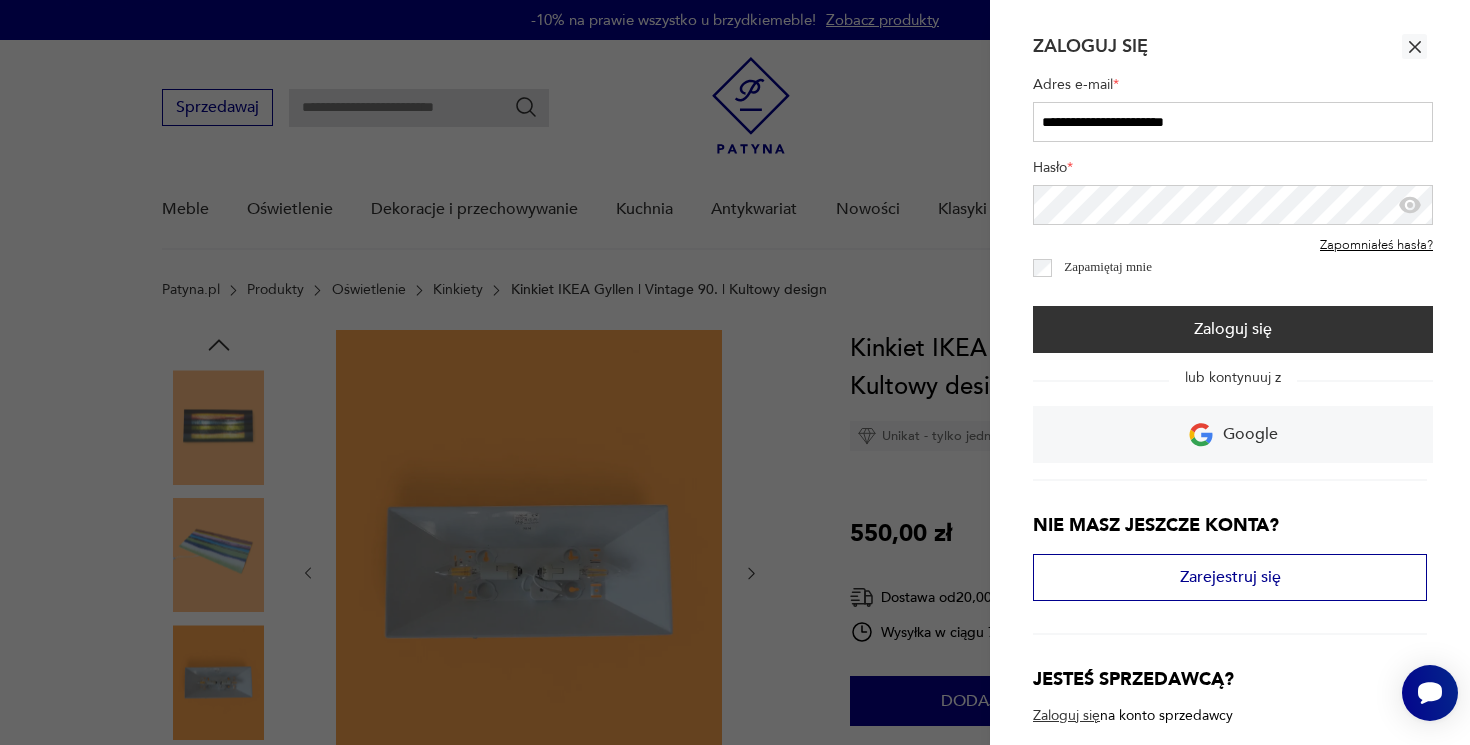 click on "Zaloguj się" at bounding box center [1233, 329] 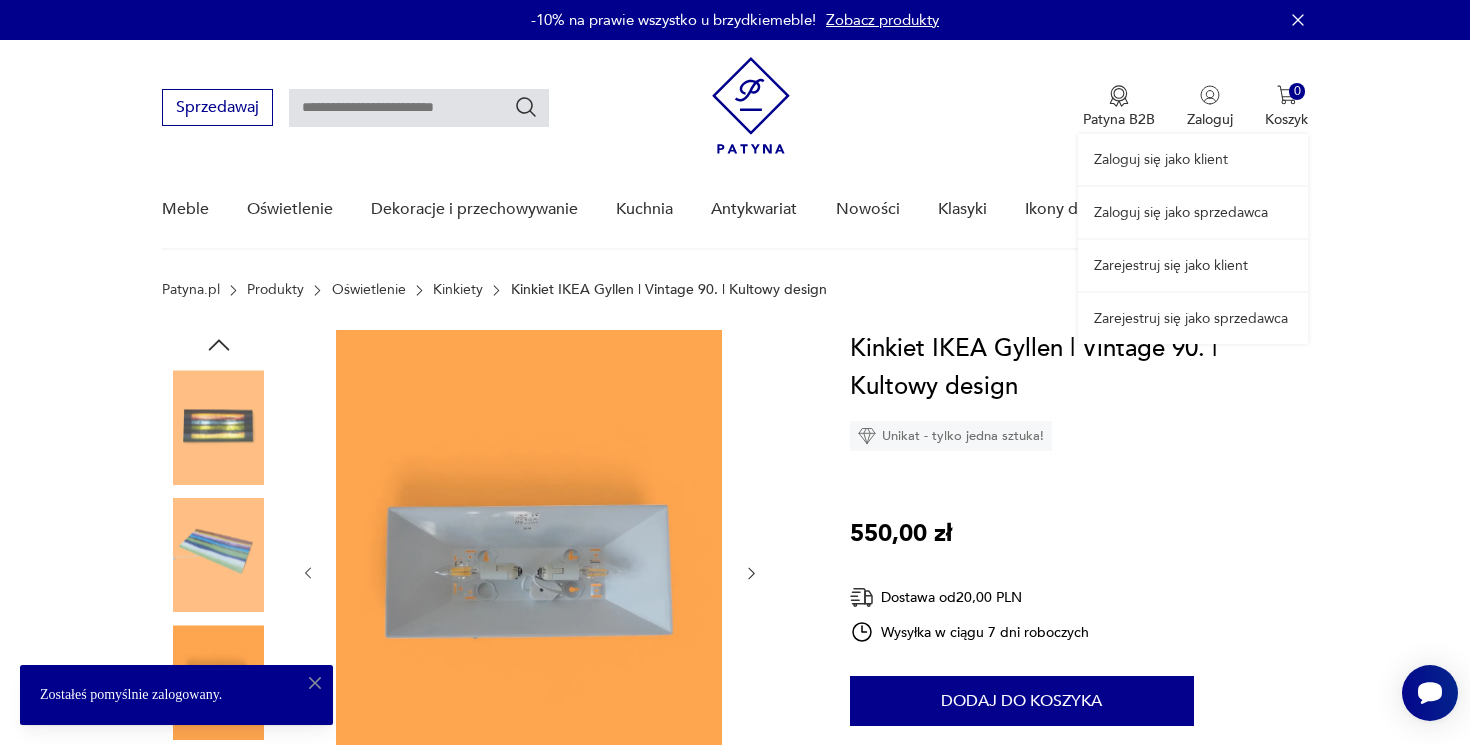 click on "Zaloguj się jako klient Zaloguj się jako sprzedawca Zarejestruj się jako klient Zarejestruj się jako sprzedawca" at bounding box center [1193, 192] 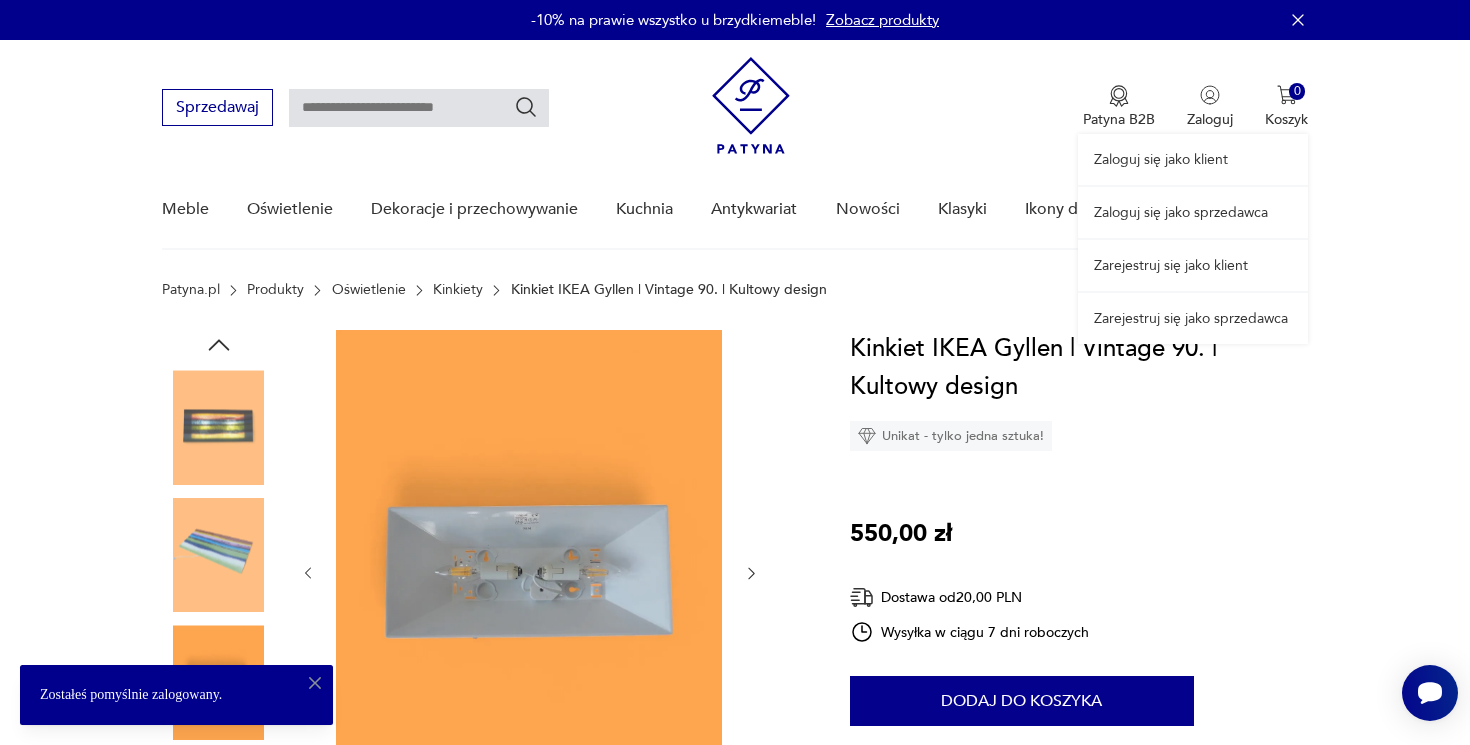 click on "Zaloguj się jako klient Zaloguj się jako sprzedawca Zarejestruj się jako klient Zarejestruj się jako sprzedawca" at bounding box center (1193, 192) 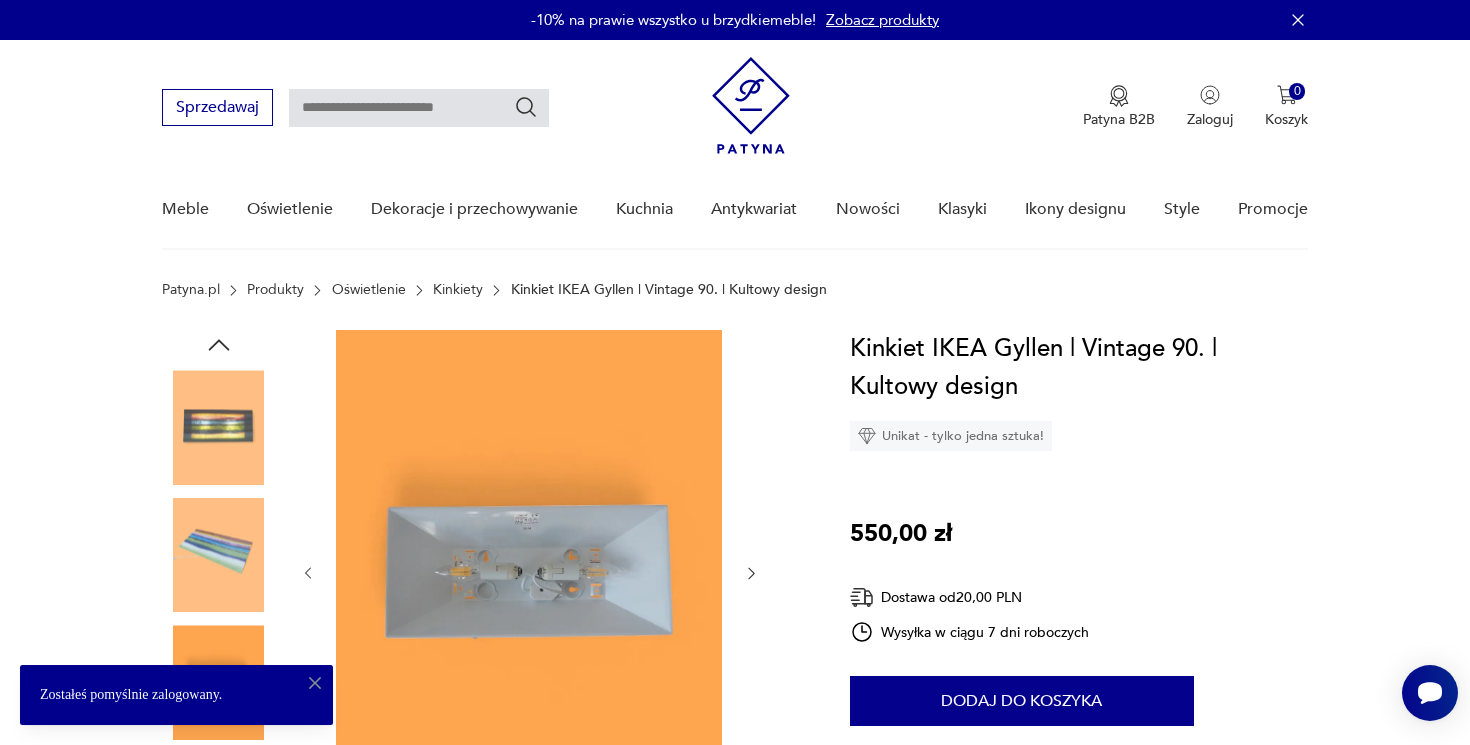 click at bounding box center [751, 105] 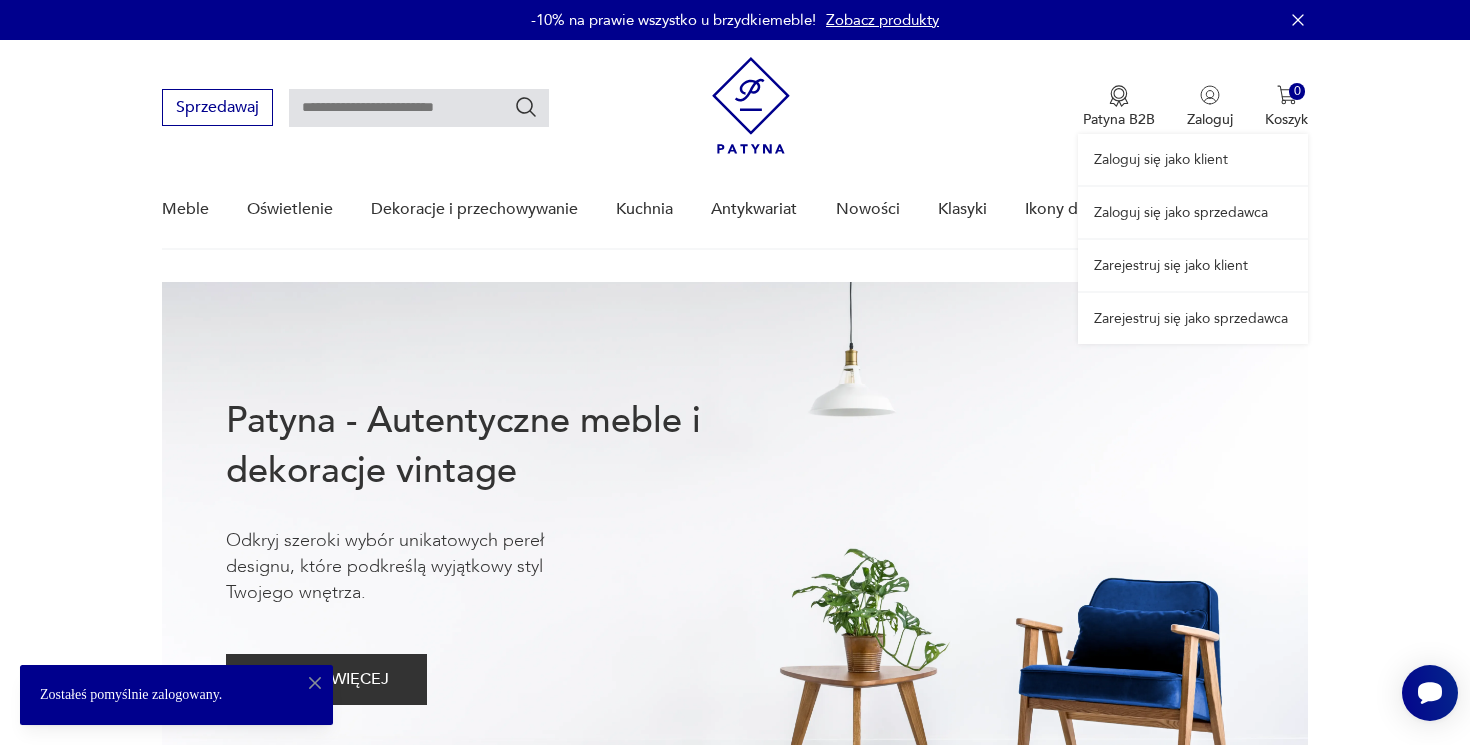 click on "Zaloguj się jako klient Zaloguj się jako sprzedawca Zarejestruj się jako klient Zarejestruj się jako sprzedawca" at bounding box center (1193, 192) 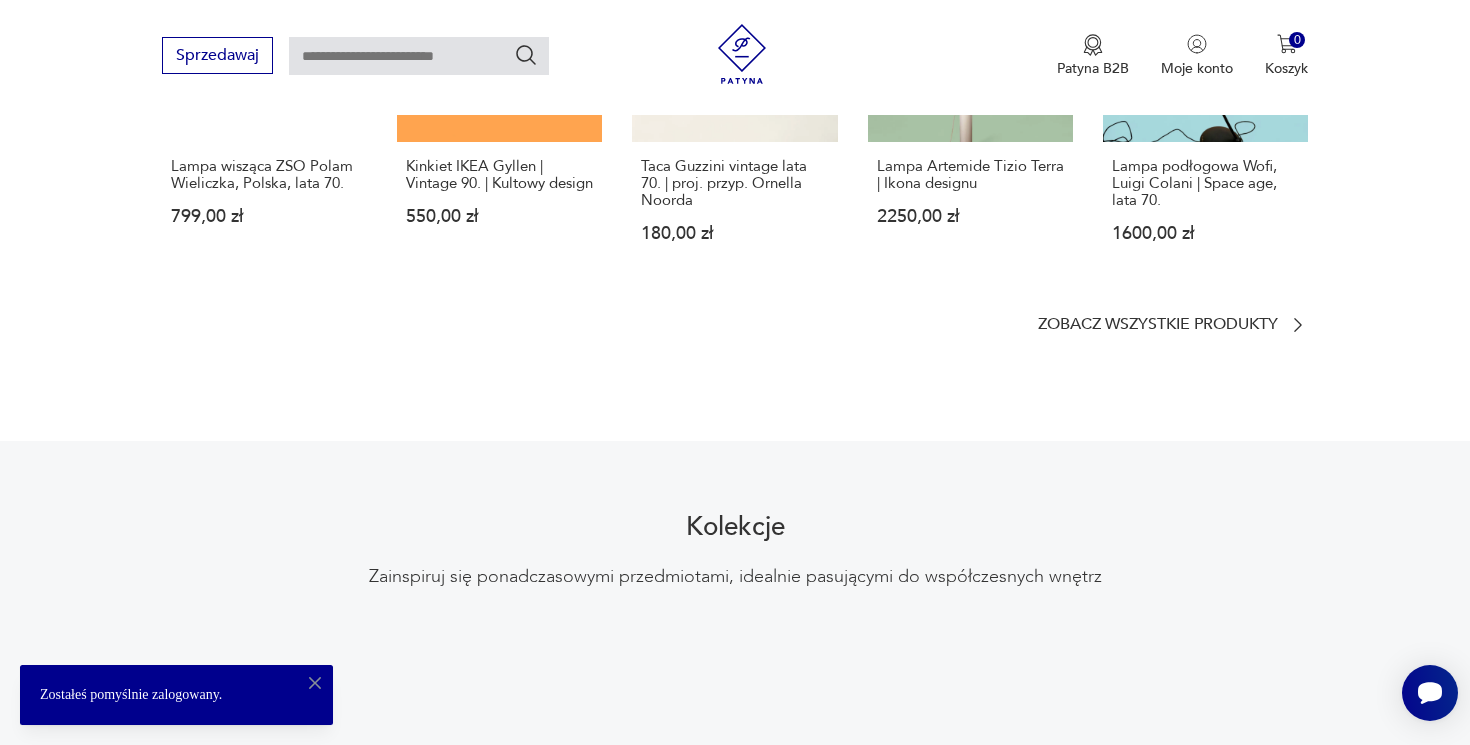 scroll, scrollTop: 1232, scrollLeft: 0, axis: vertical 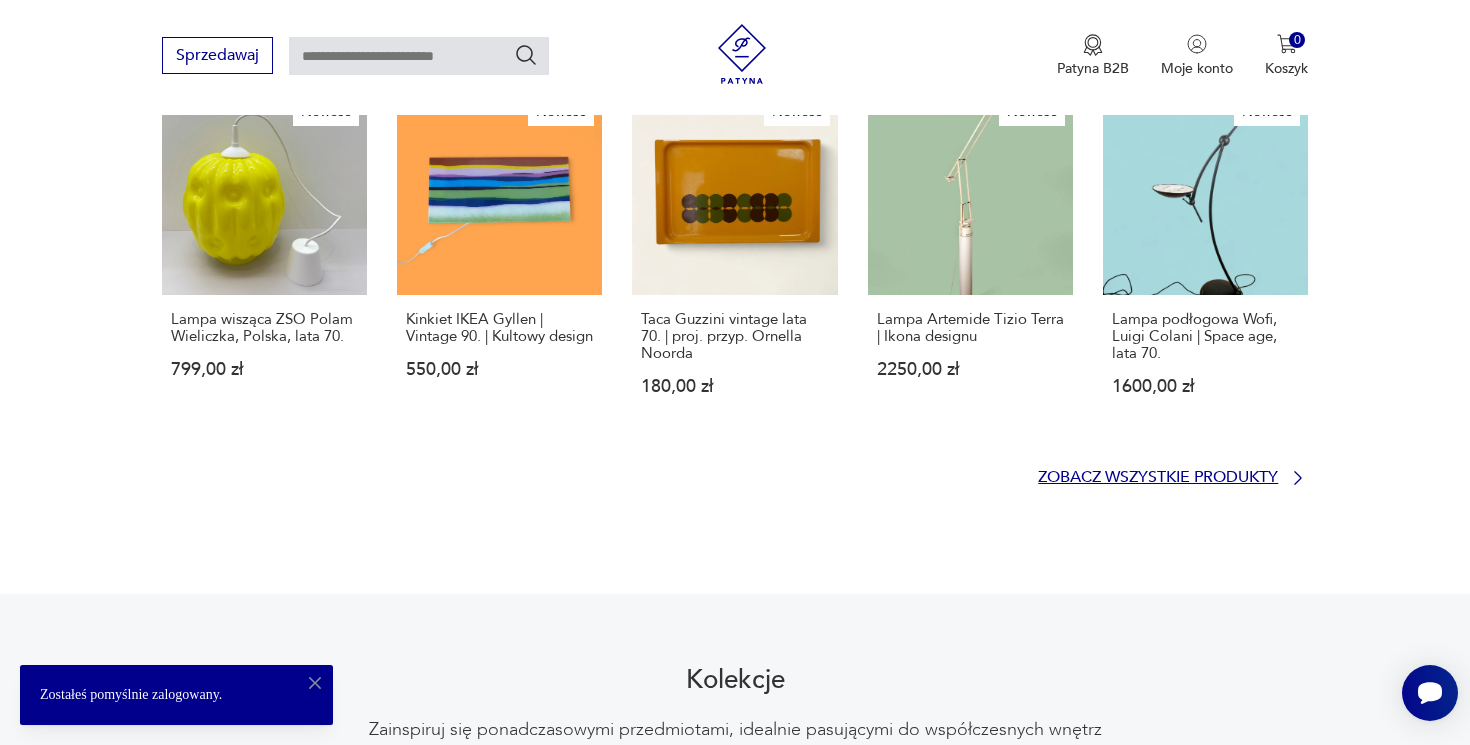 click on "Zobacz wszystkie produkty" at bounding box center [1158, 477] 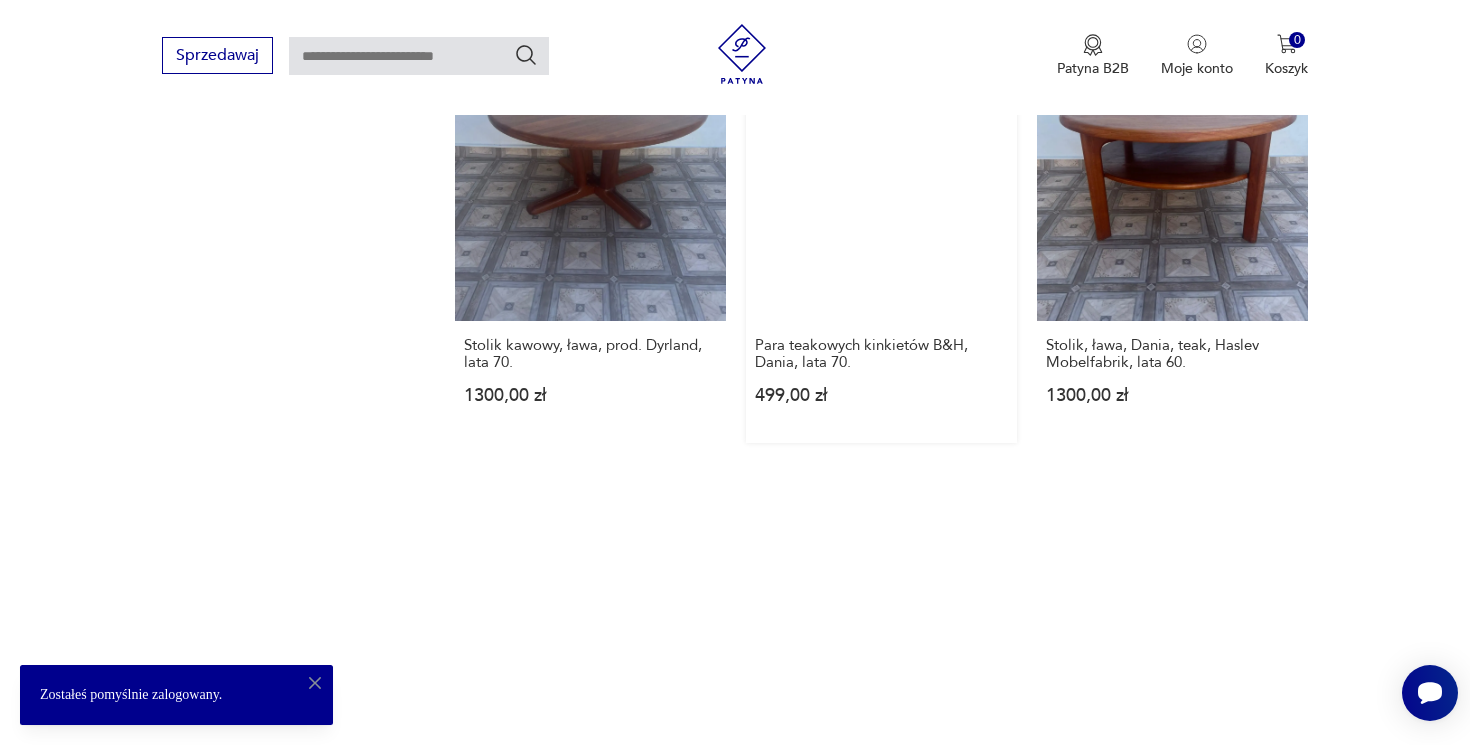 scroll, scrollTop: 1927, scrollLeft: 0, axis: vertical 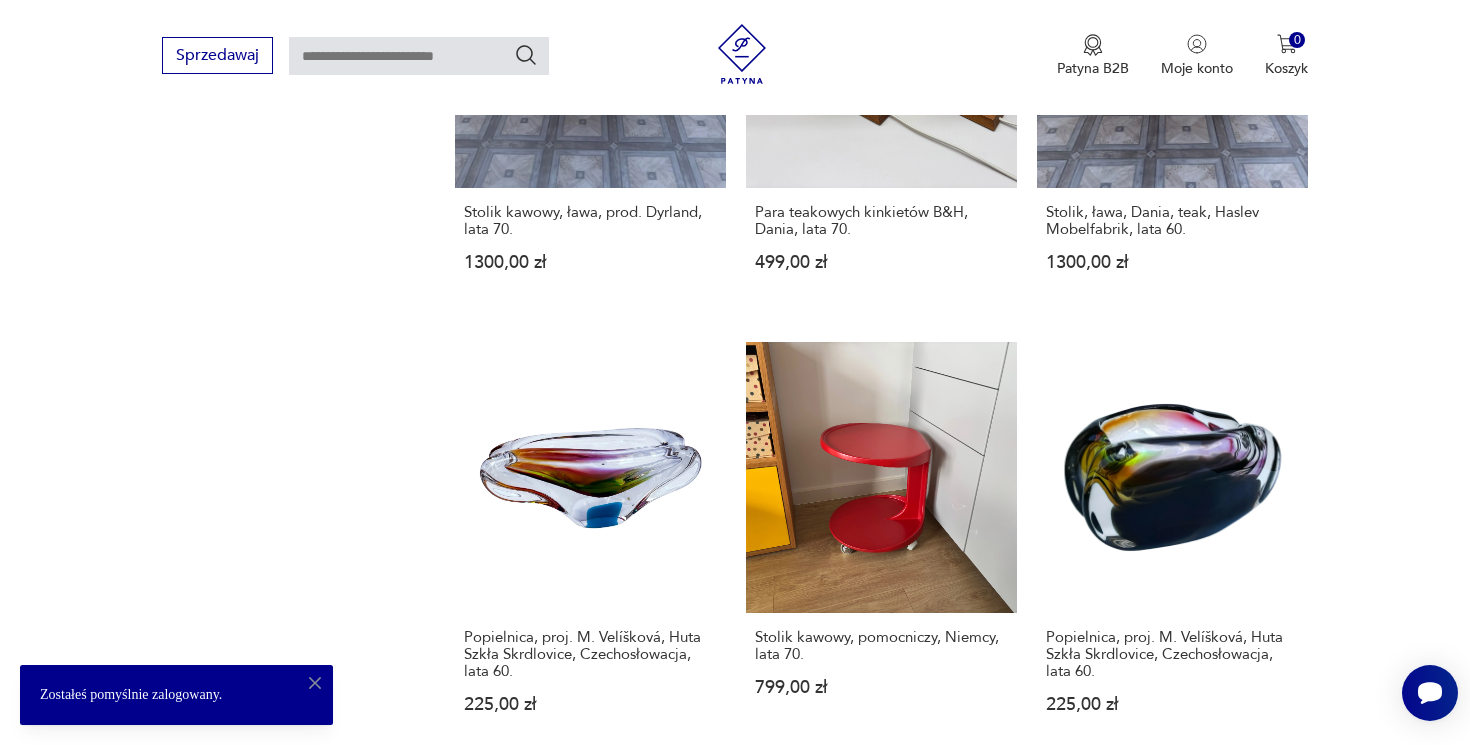 click on "4" at bounding box center (972, 1265) 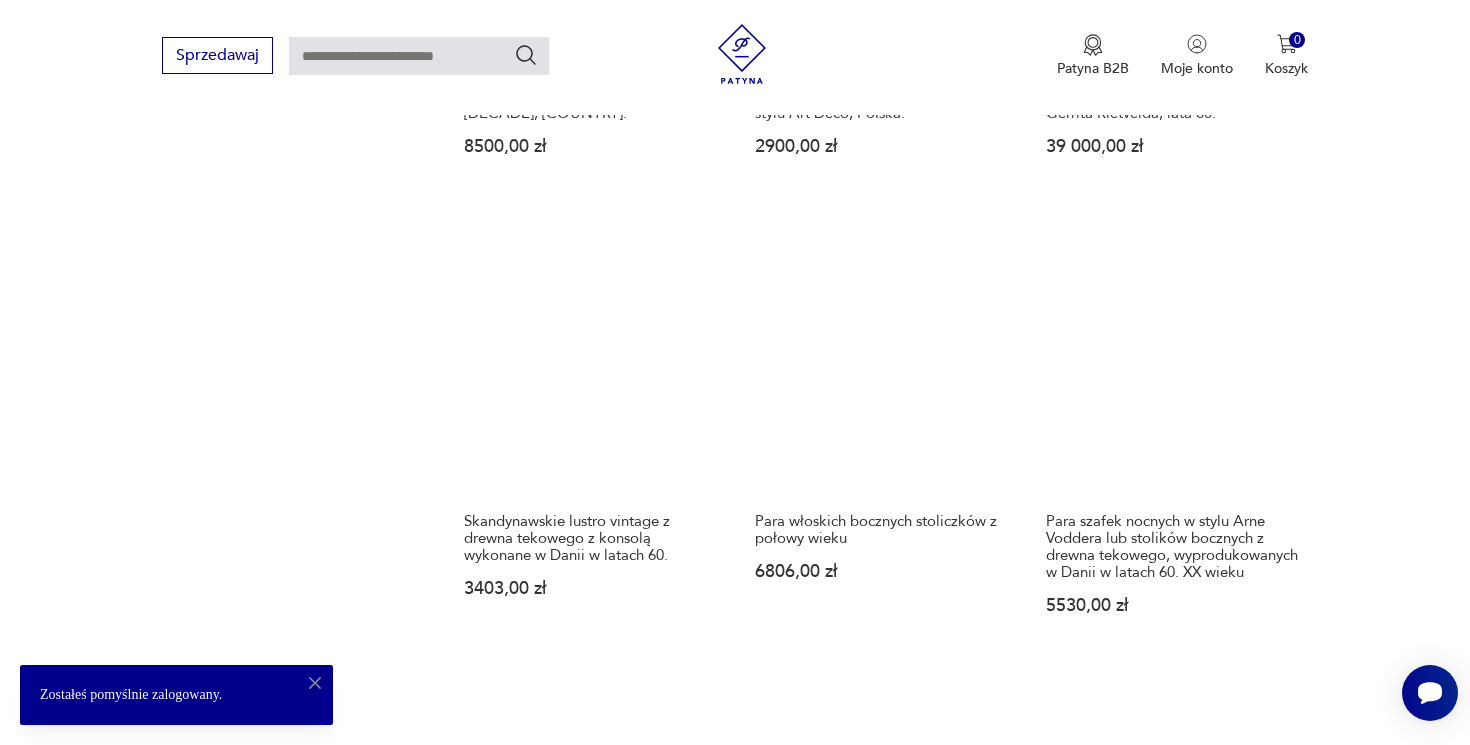 scroll, scrollTop: 1667, scrollLeft: 0, axis: vertical 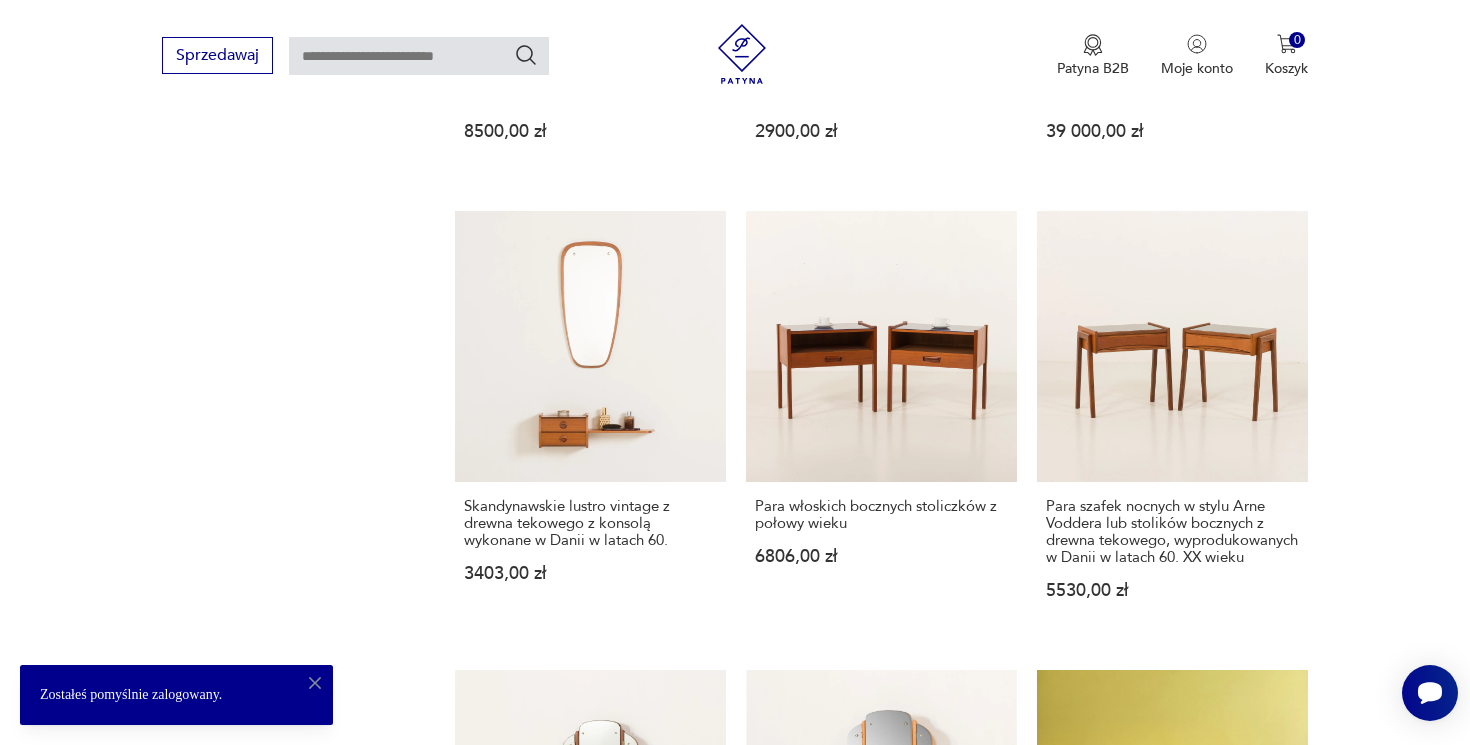 click on "6" at bounding box center (1064, 1610) 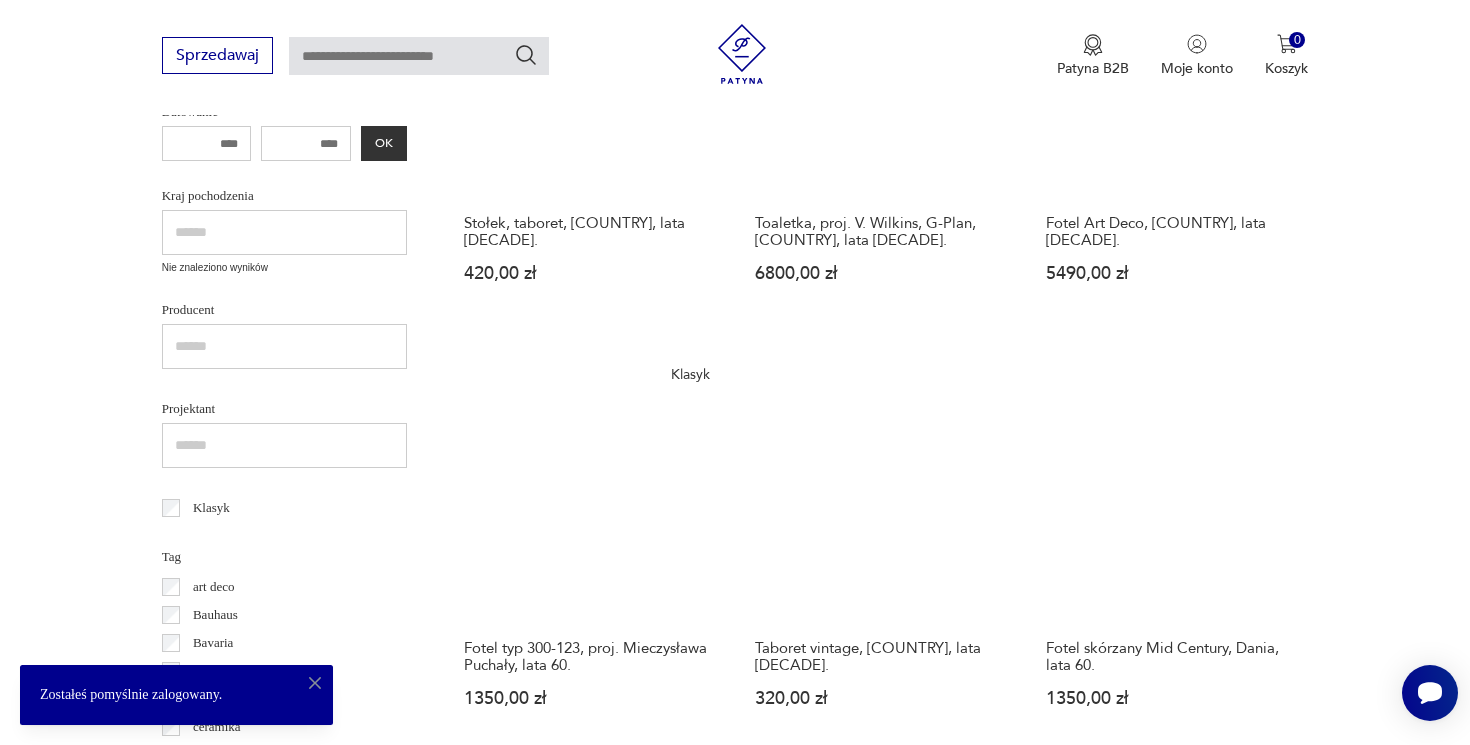 scroll, scrollTop: 1522, scrollLeft: 0, axis: vertical 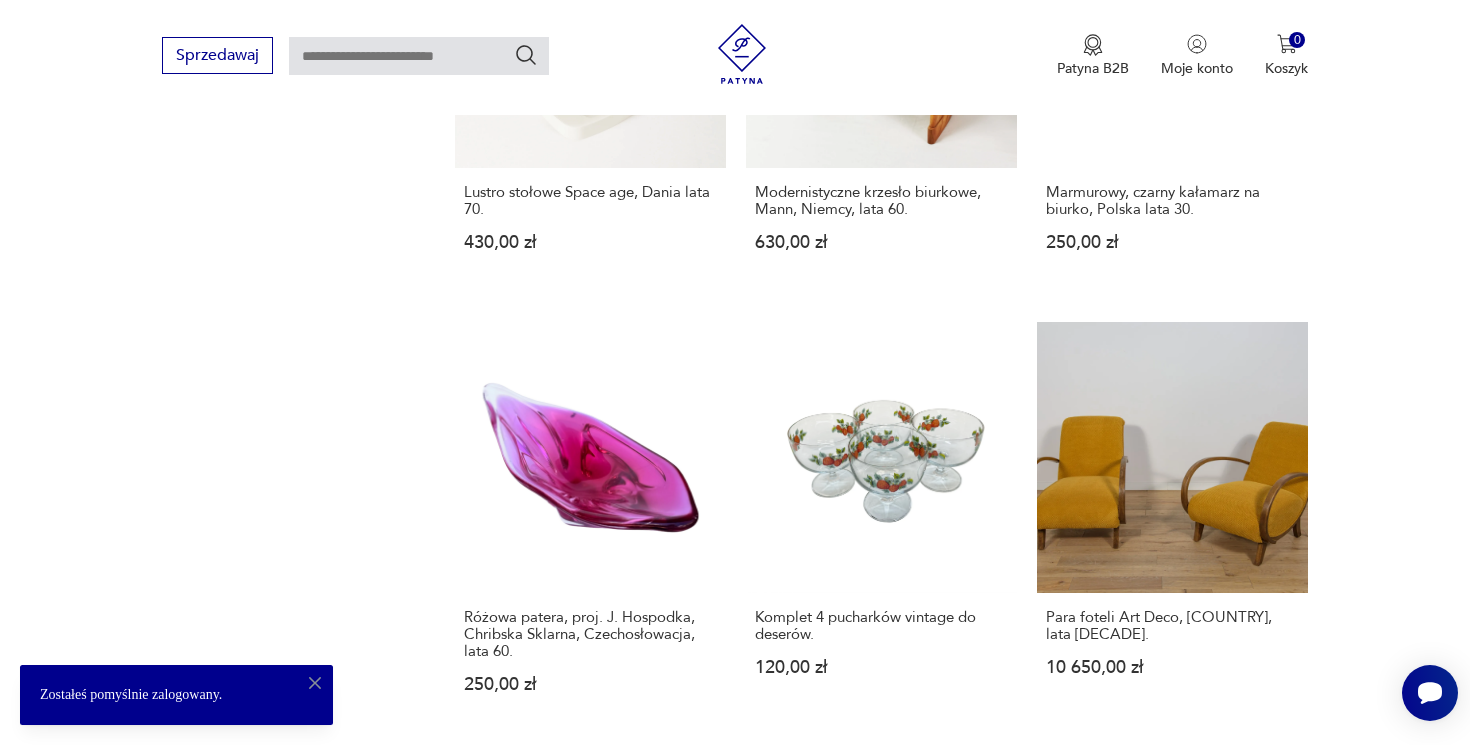 click on "7" at bounding box center (1064, 1653) 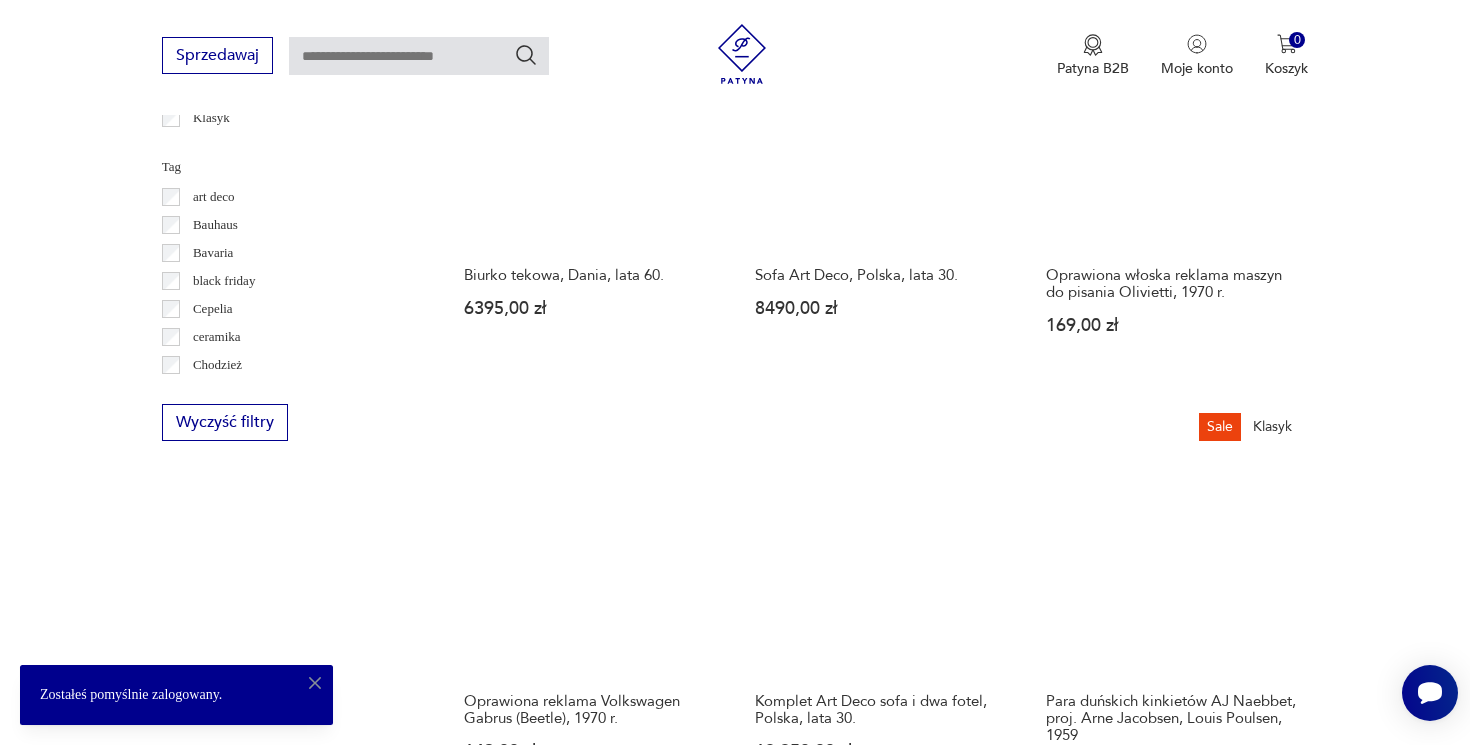 scroll, scrollTop: 1648, scrollLeft: 0, axis: vertical 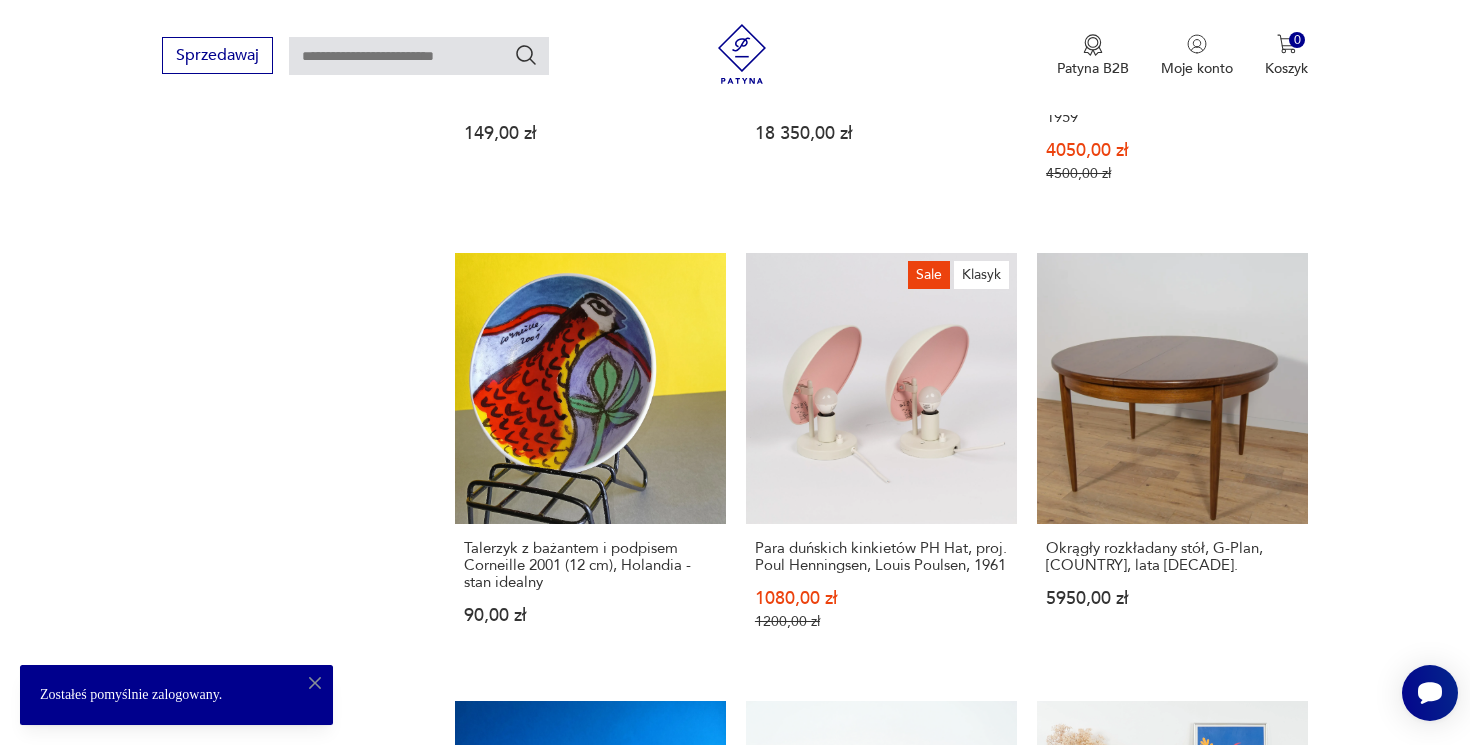 click on "8" at bounding box center (1064, 1607) 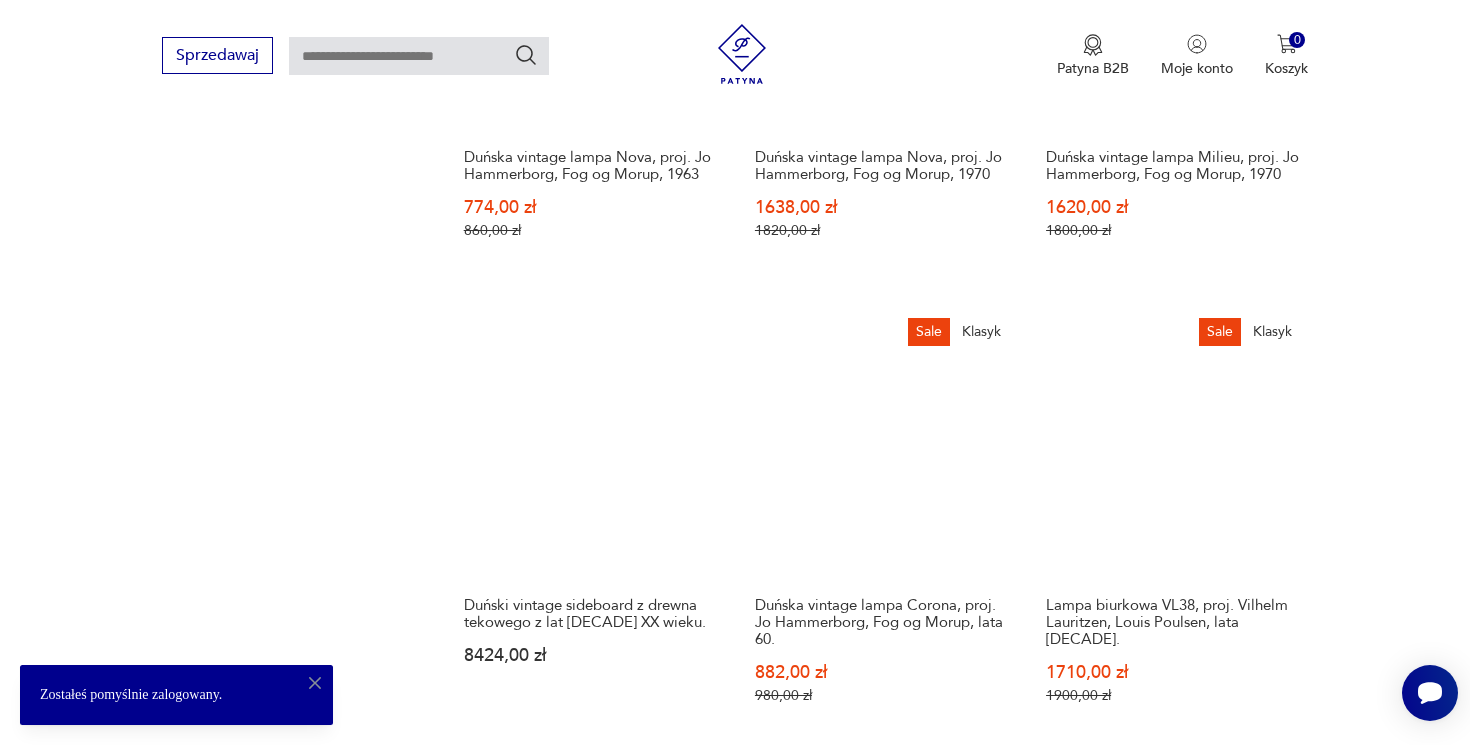 scroll, scrollTop: 1592, scrollLeft: 0, axis: vertical 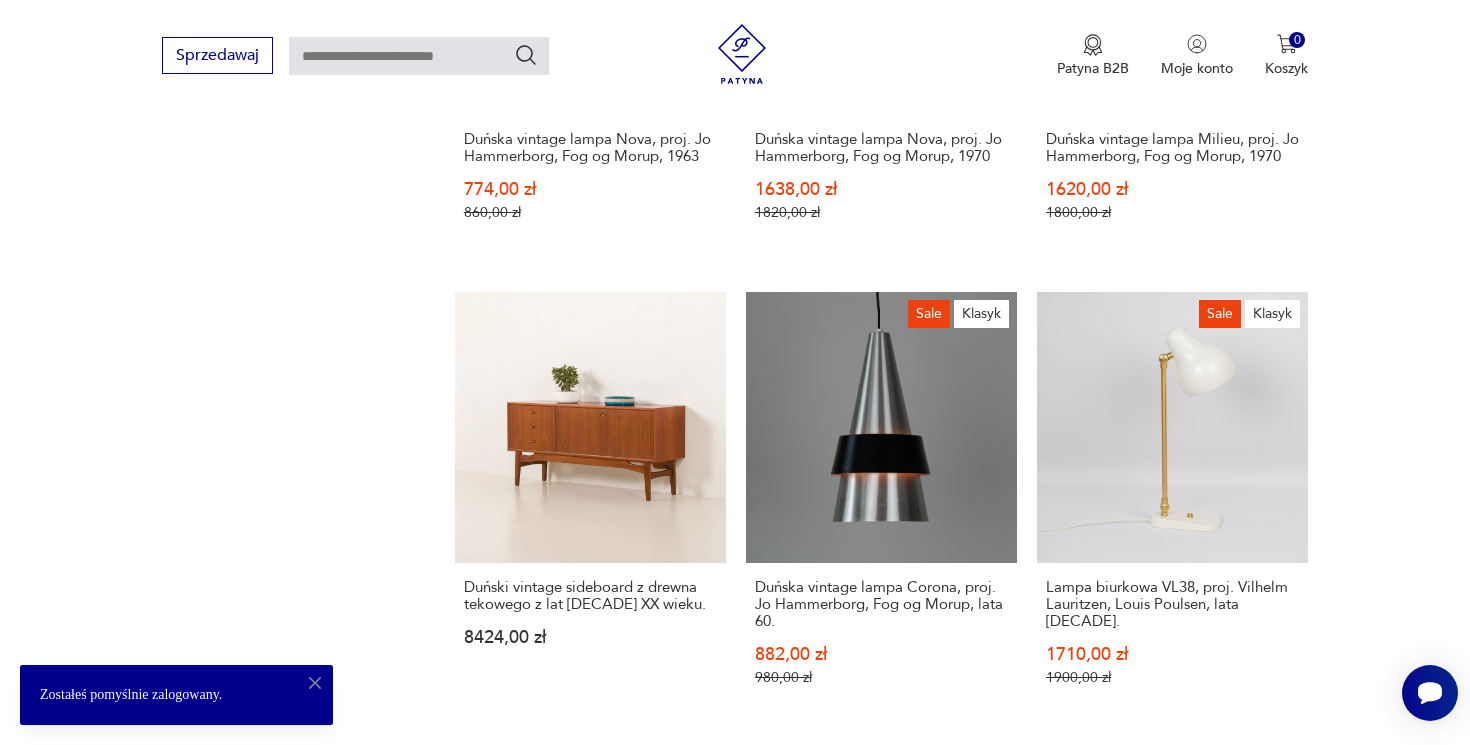 click on "9" at bounding box center [1064, 1686] 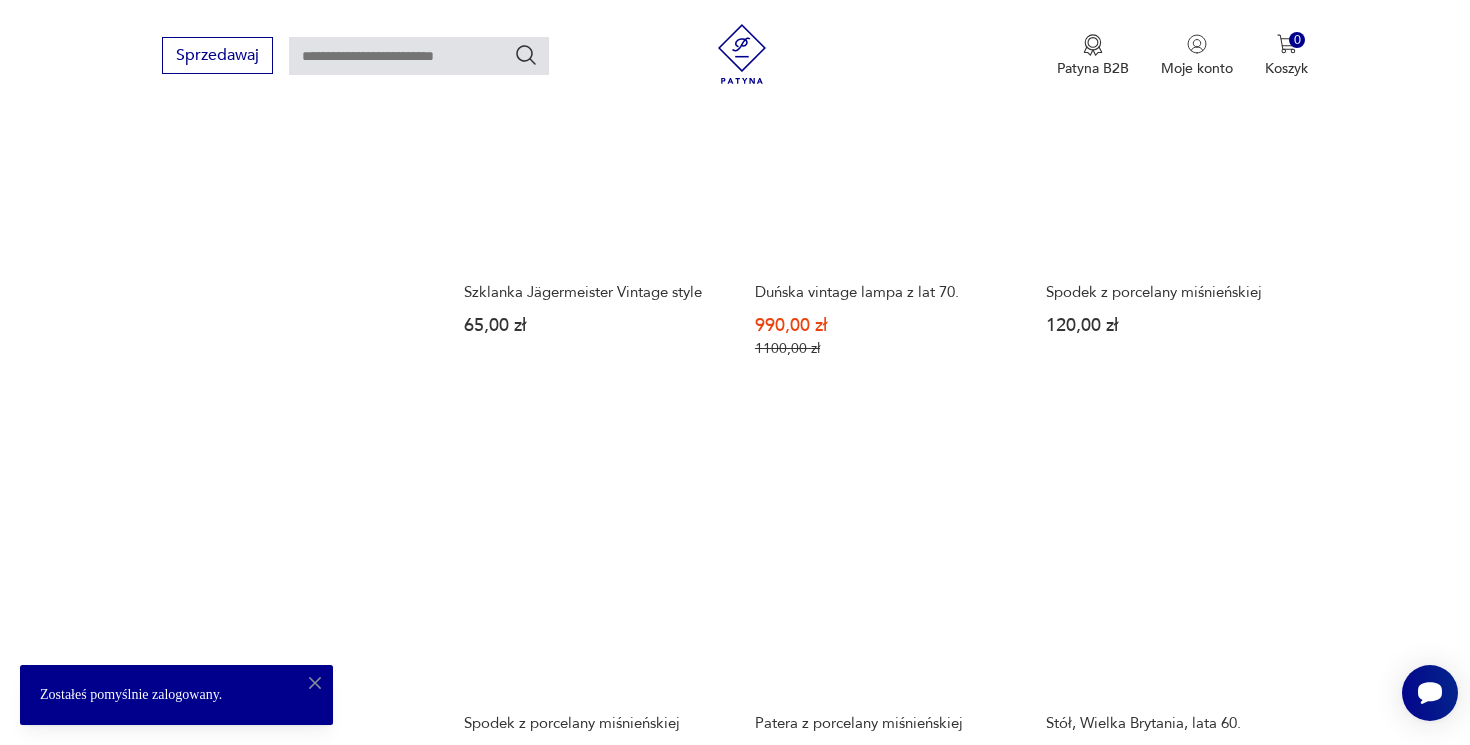 scroll, scrollTop: 1743, scrollLeft: 0, axis: vertical 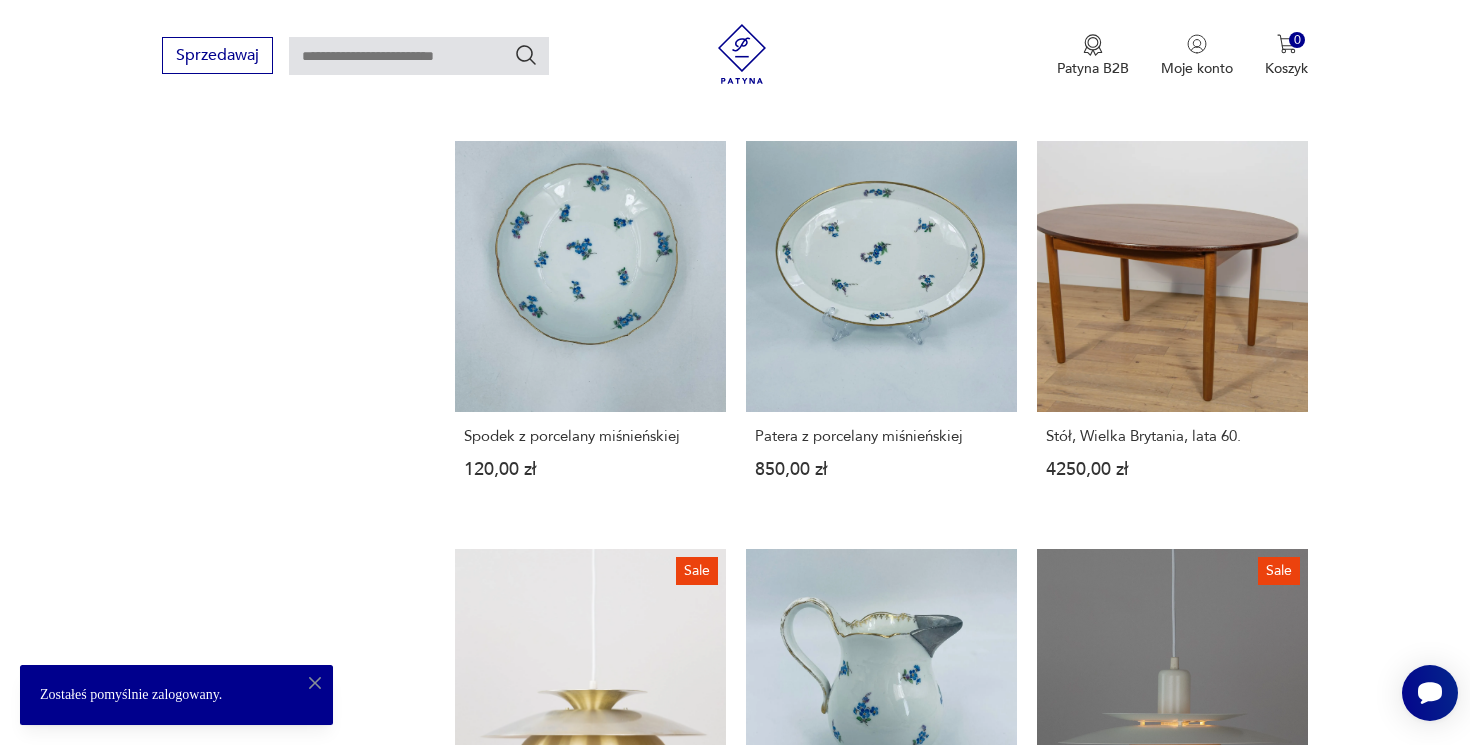 click on "10" at bounding box center [1064, 1495] 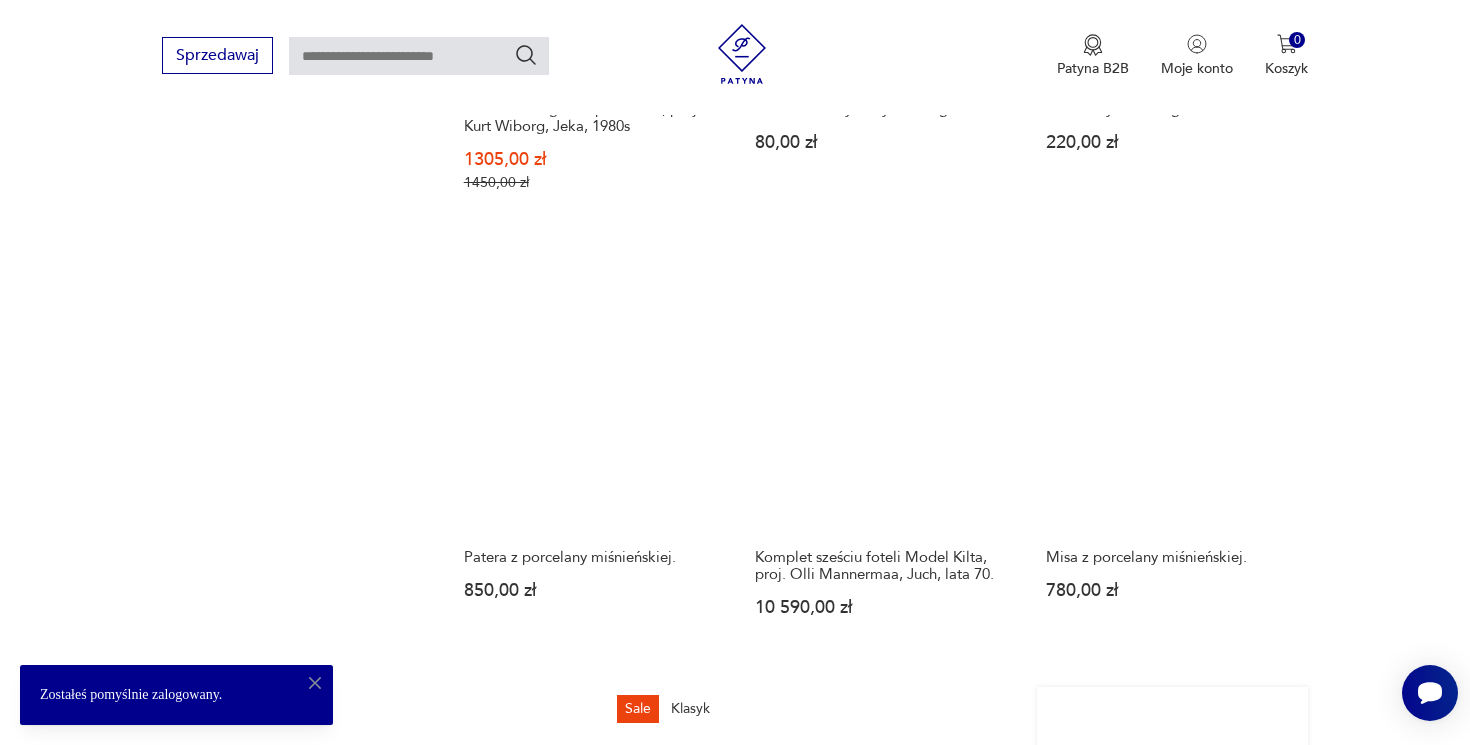 scroll, scrollTop: 1789, scrollLeft: 0, axis: vertical 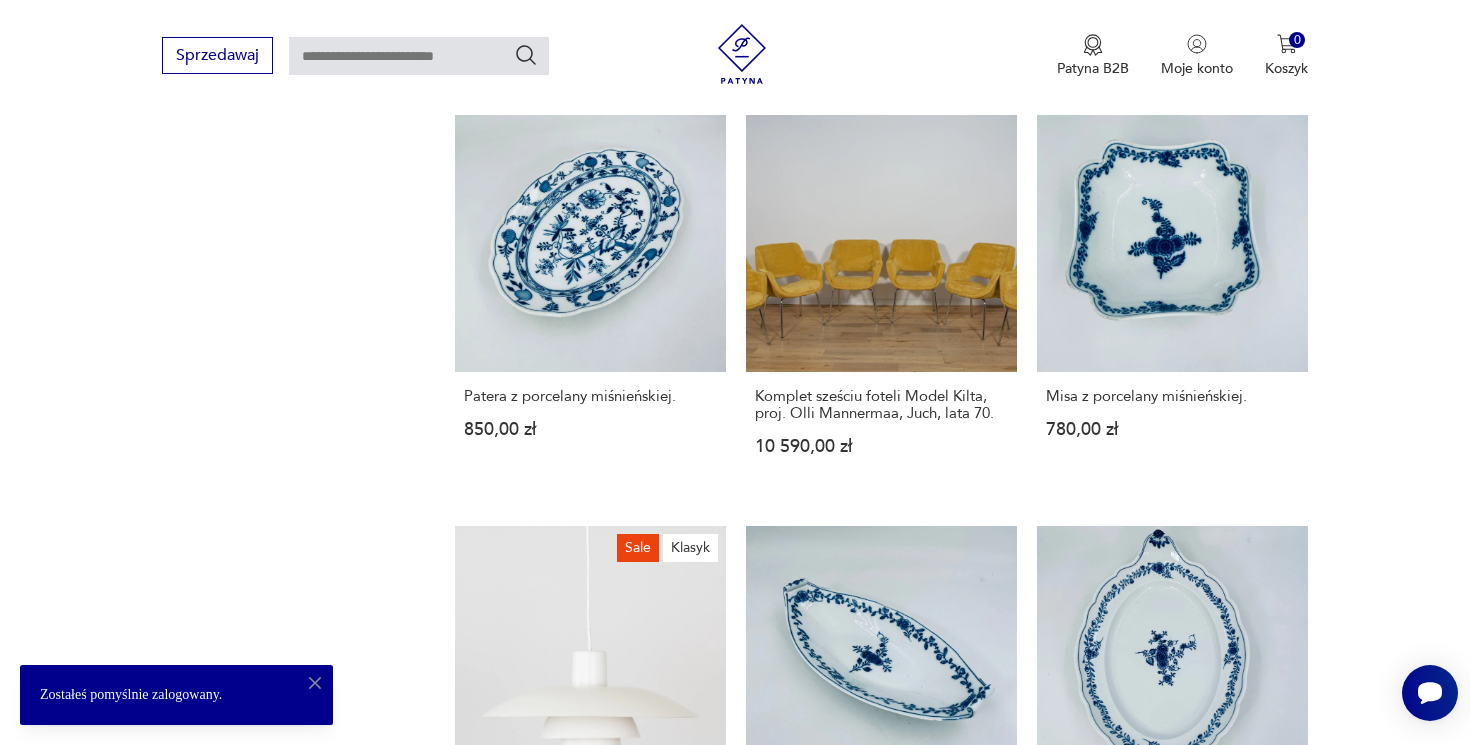 click on "11" at bounding box center (1064, 1478) 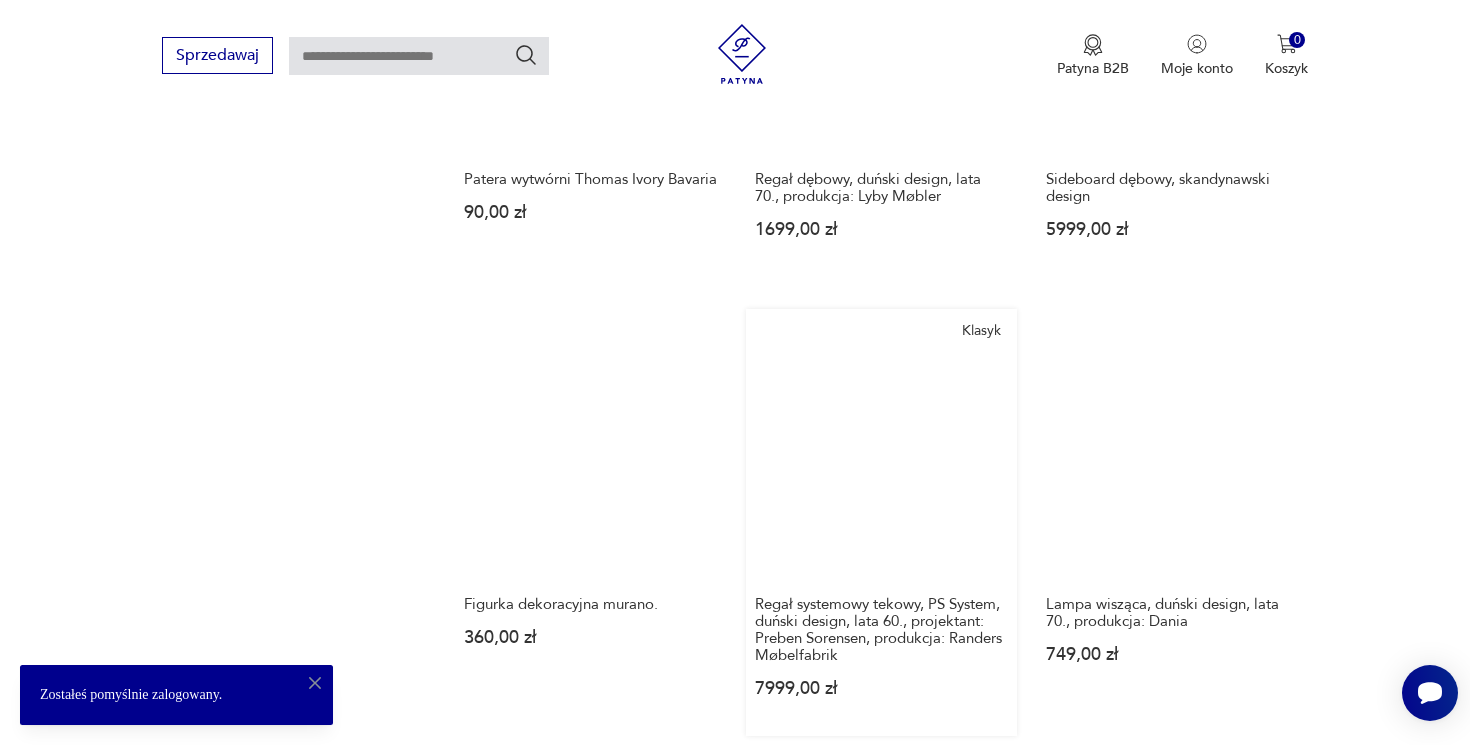 scroll, scrollTop: 1612, scrollLeft: 0, axis: vertical 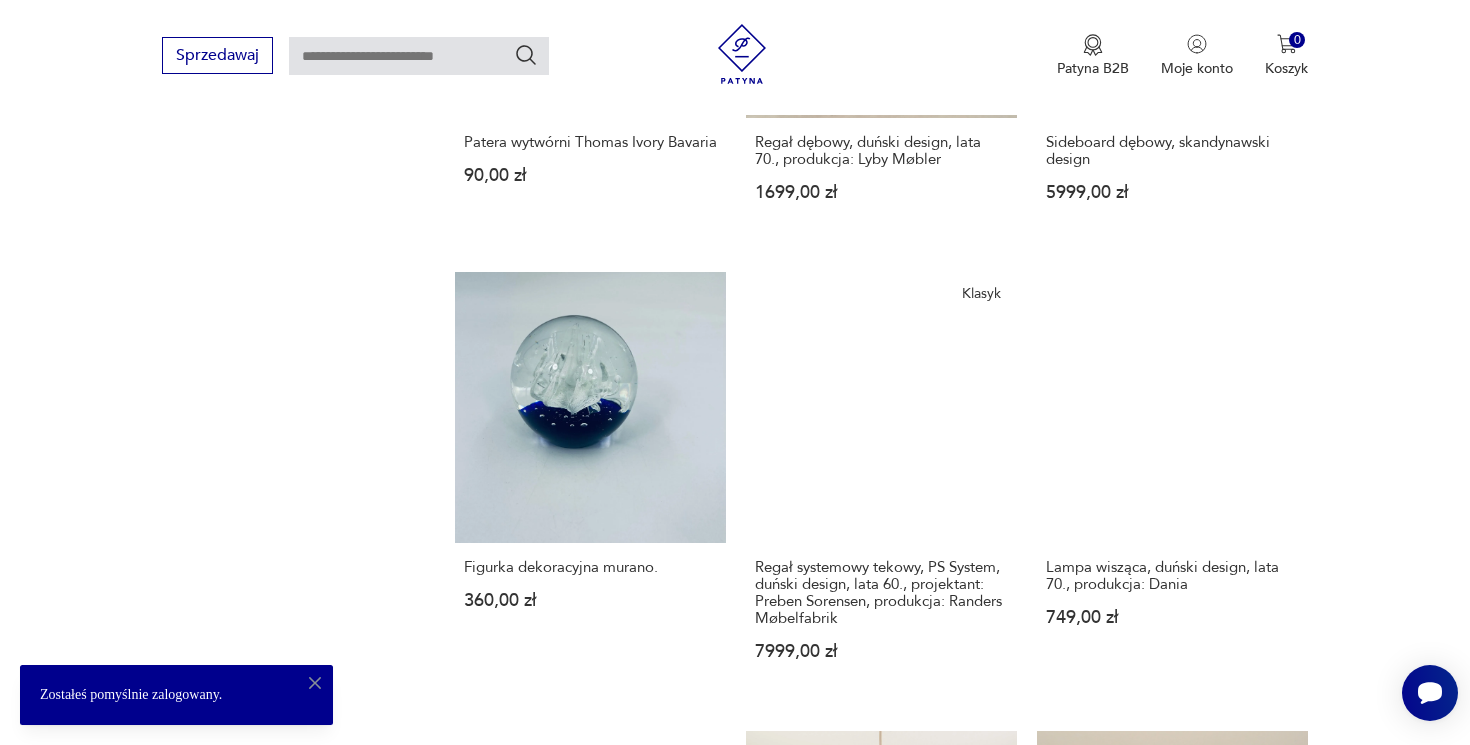 click on "12" at bounding box center (1064, 1654) 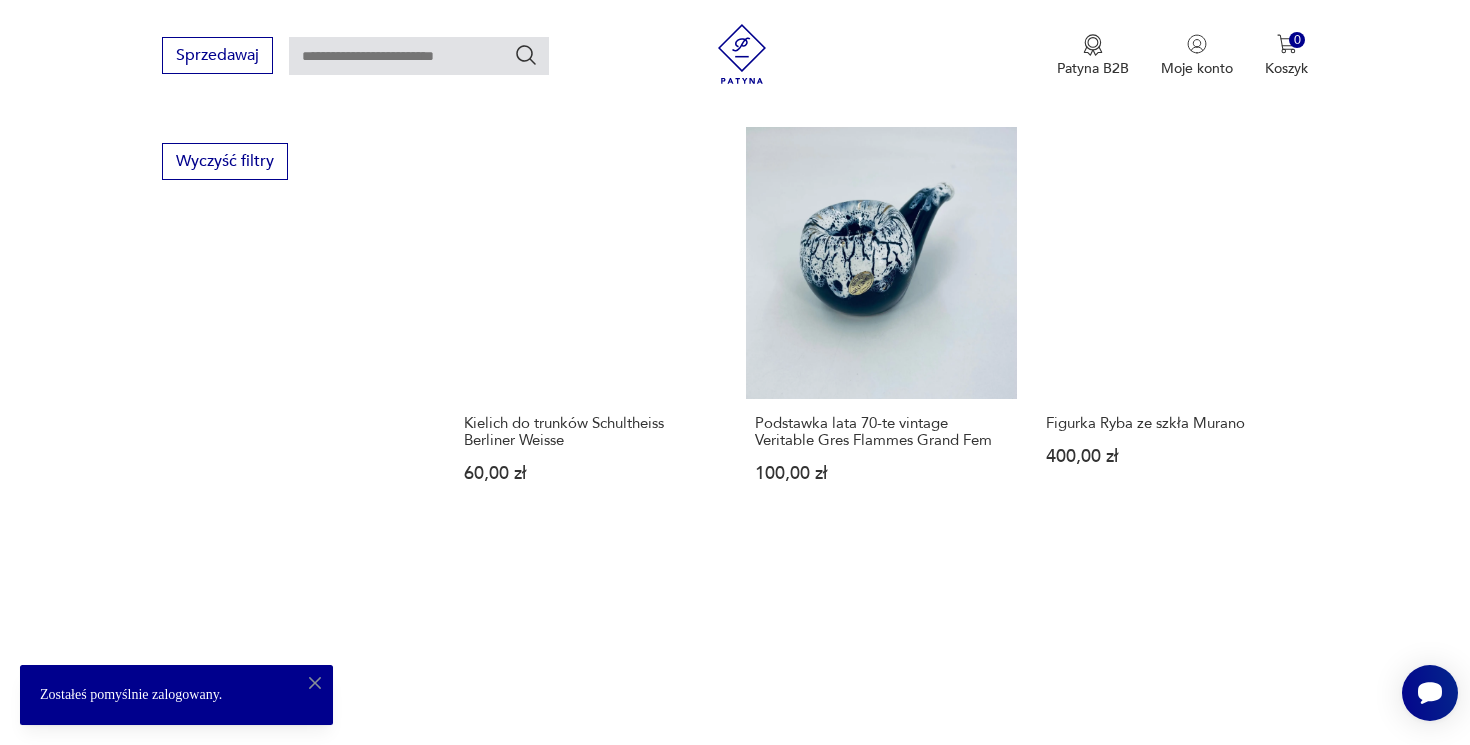 scroll, scrollTop: 1733, scrollLeft: 0, axis: vertical 